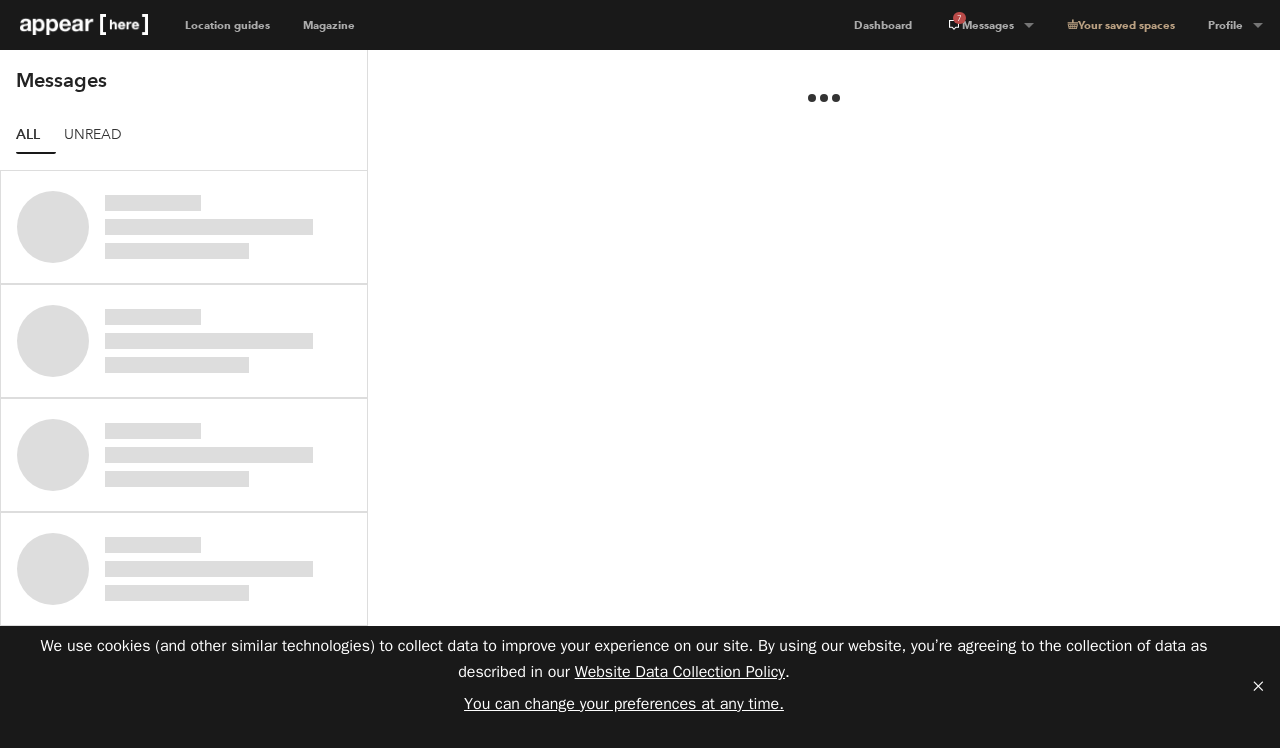 scroll, scrollTop: 0, scrollLeft: 0, axis: both 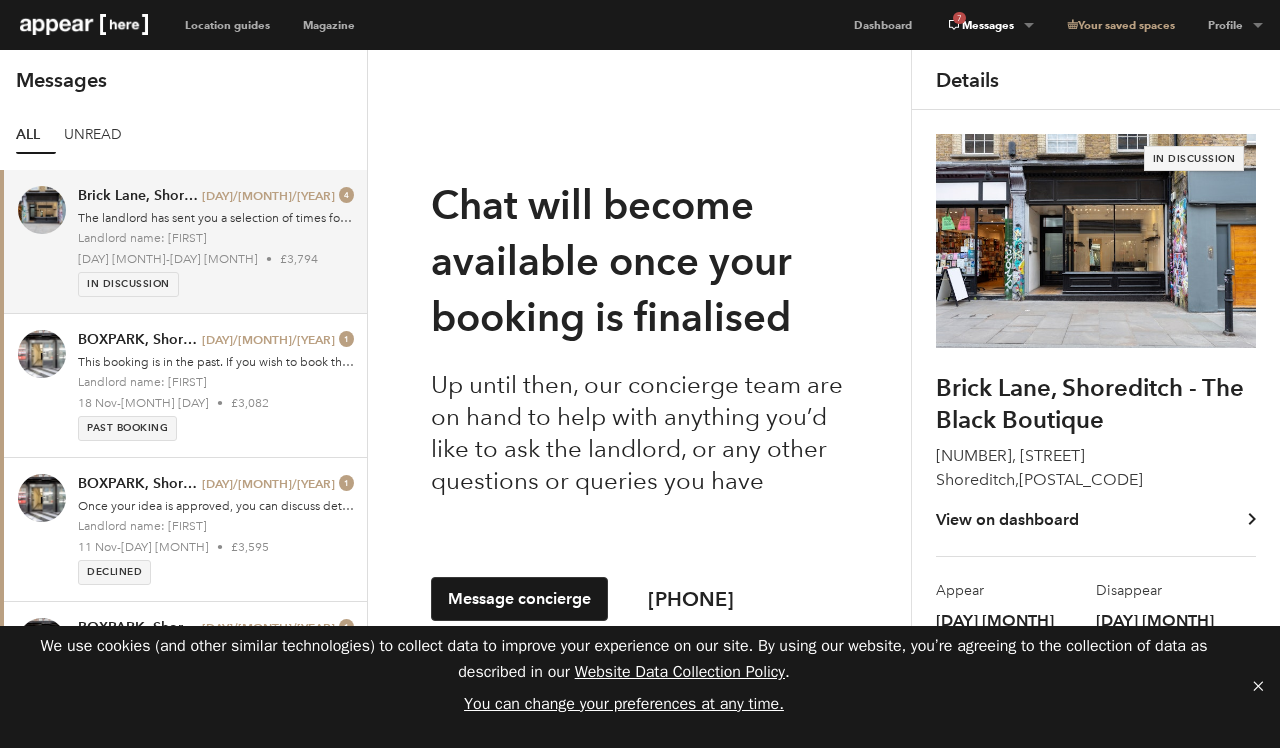click on "7
Messages" at bounding box center [989, 25] 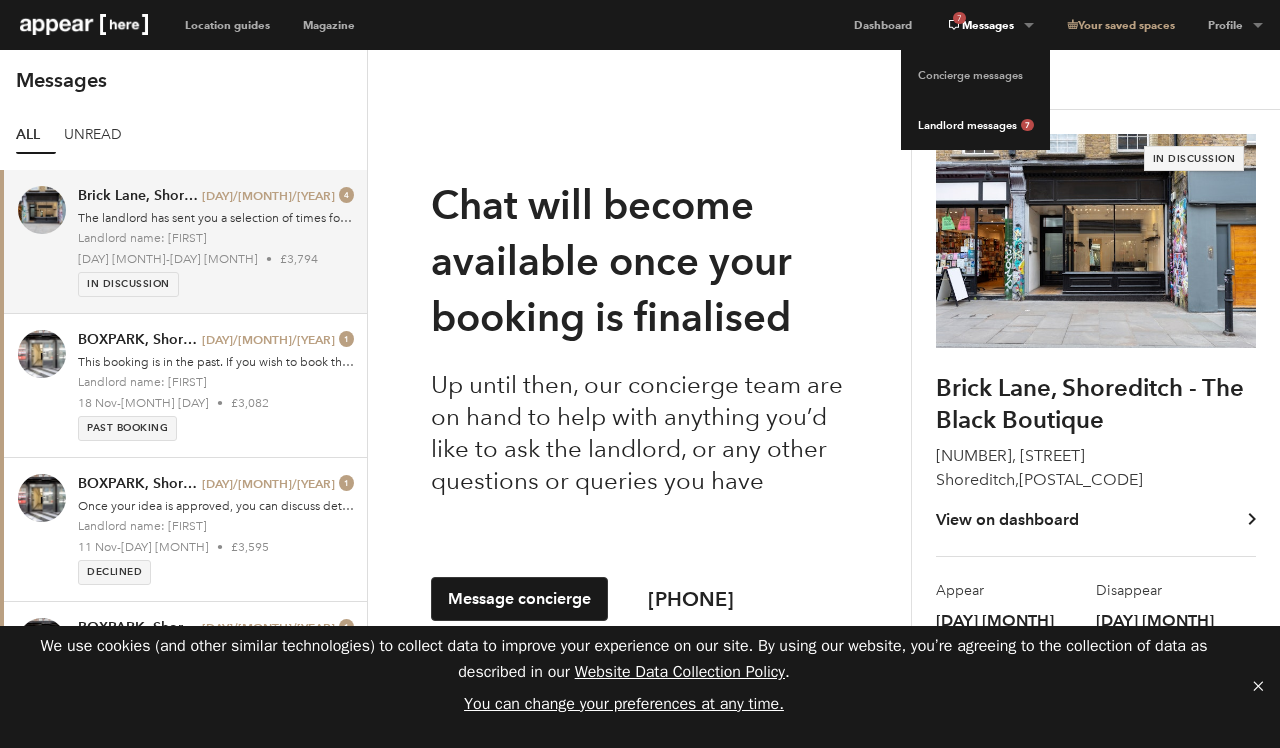 click on "Landlord messages
7" at bounding box center (975, 125) 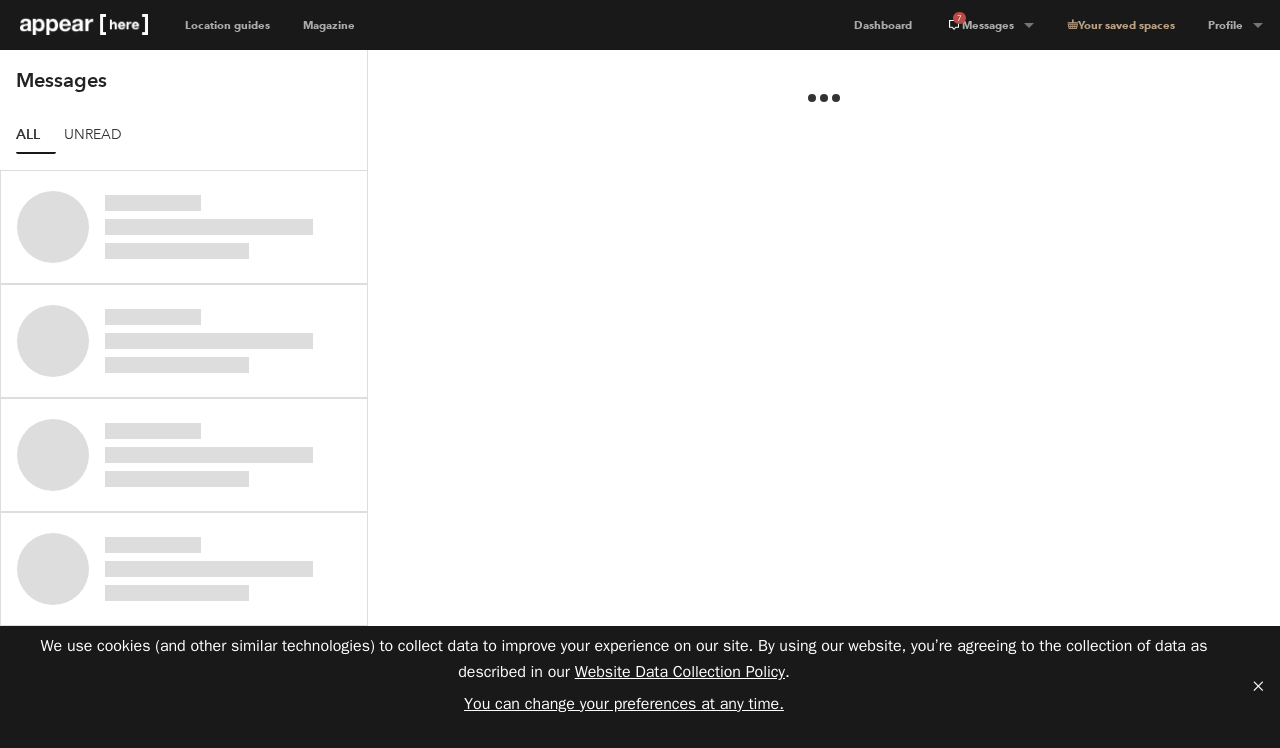 scroll, scrollTop: 0, scrollLeft: 0, axis: both 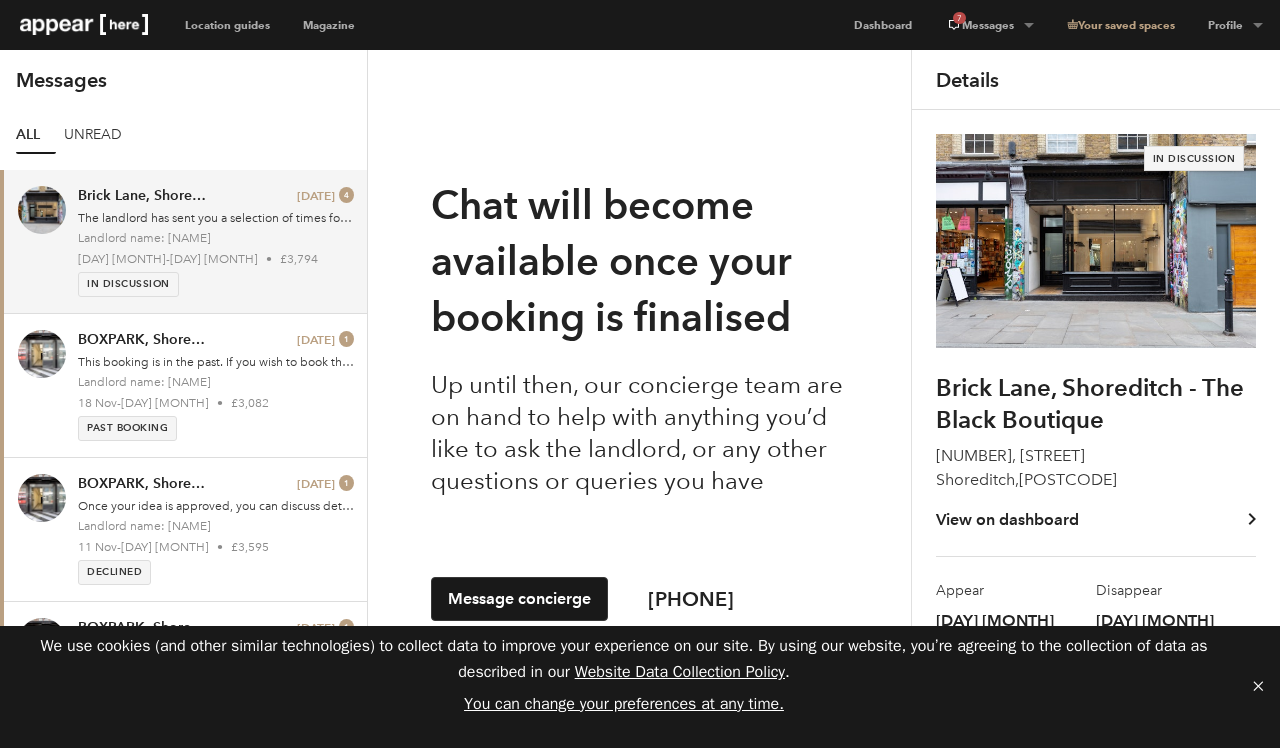 click on "[DATE]  -  [DATE] • £3,794" at bounding box center (216, 259) 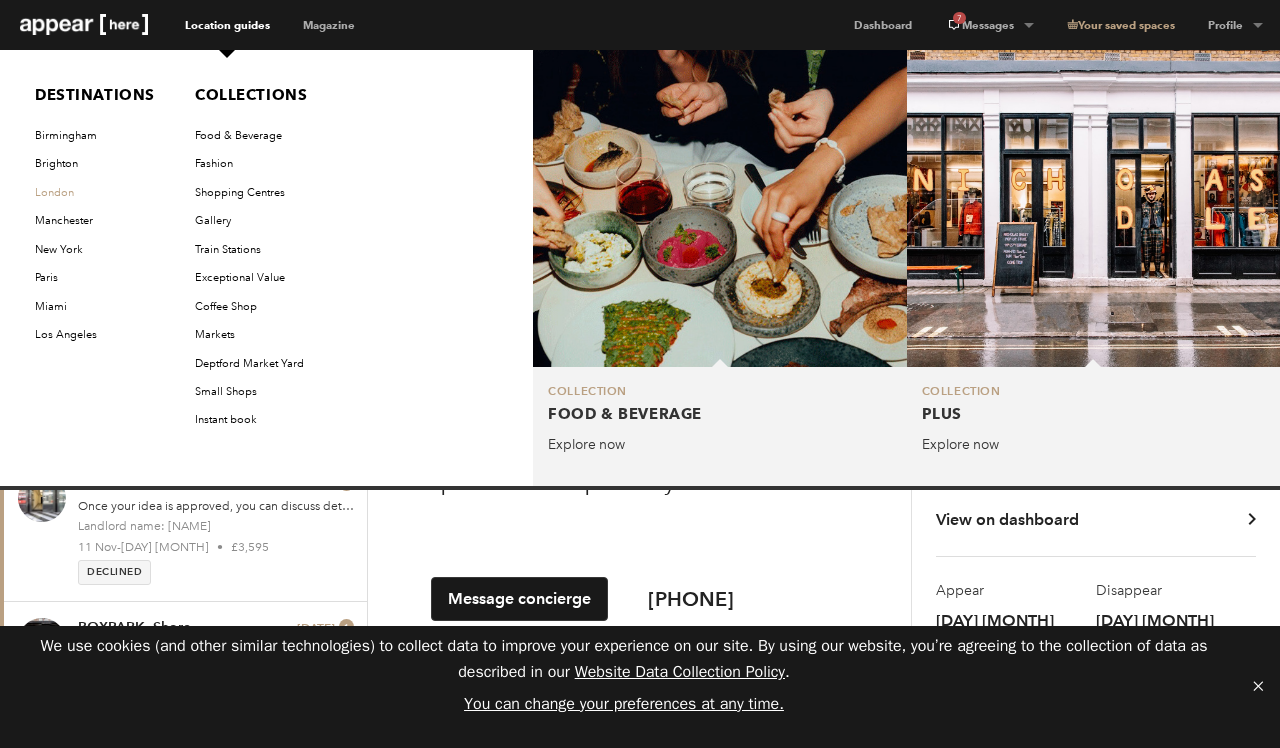 click on "London" at bounding box center [97, 193] 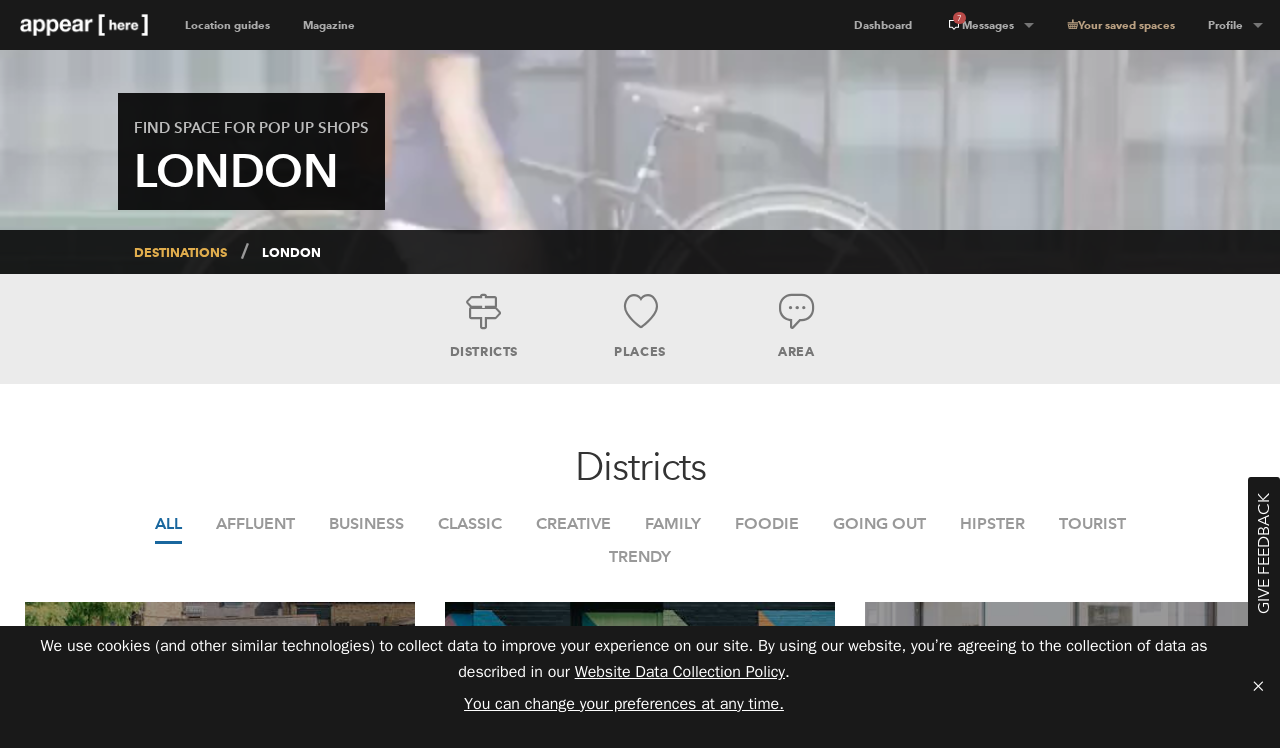 scroll, scrollTop: 0, scrollLeft: 0, axis: both 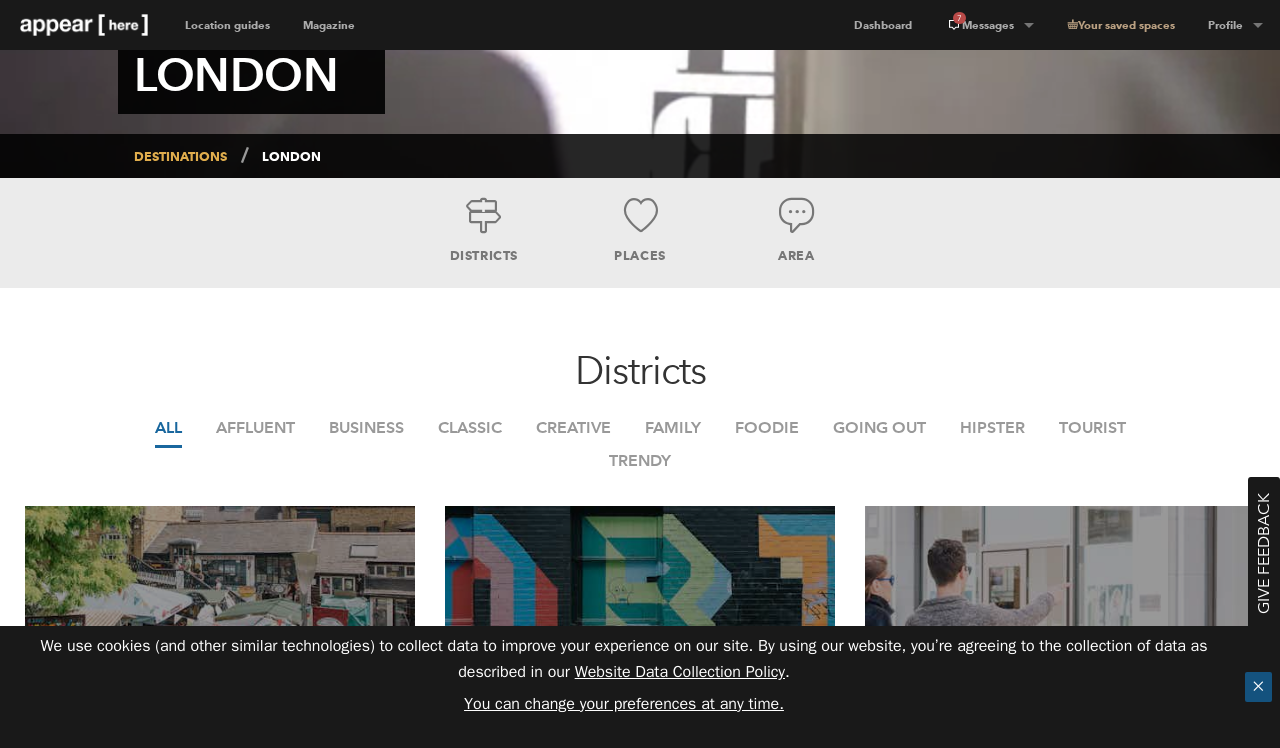 click on "✕" at bounding box center [1258, 687] 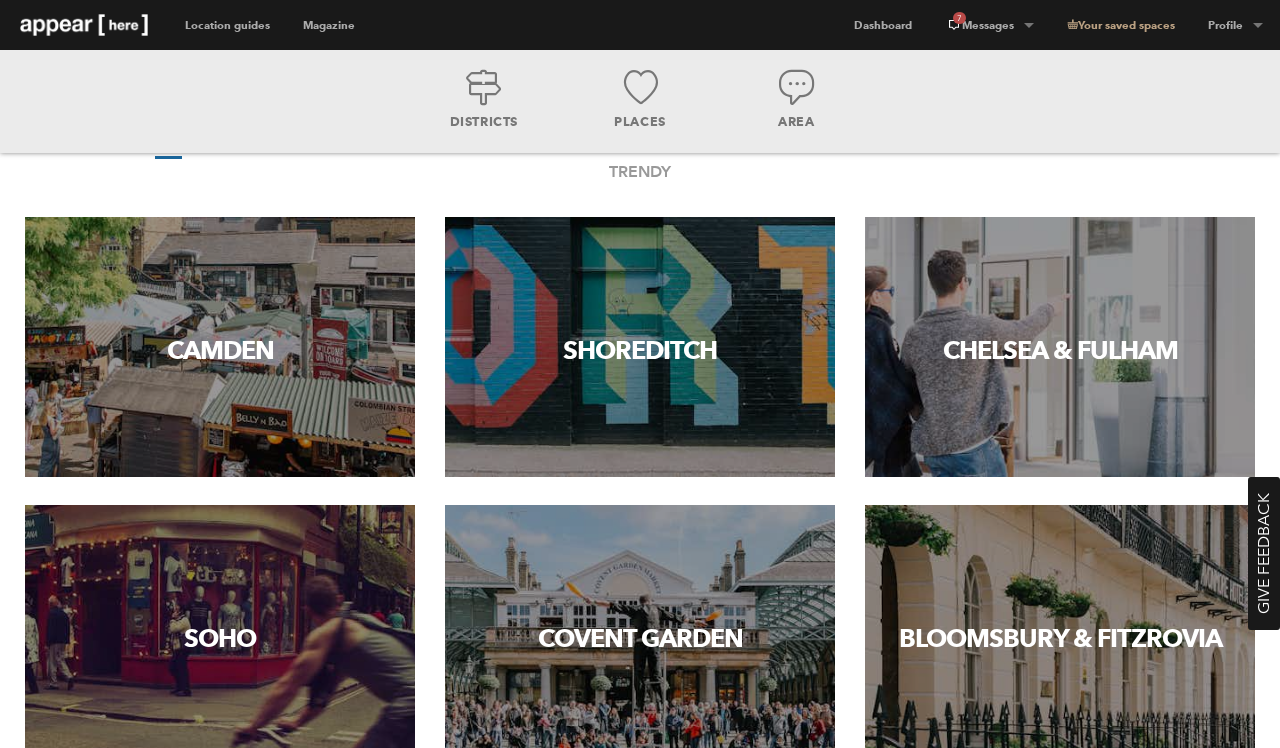 scroll, scrollTop: 541, scrollLeft: 0, axis: vertical 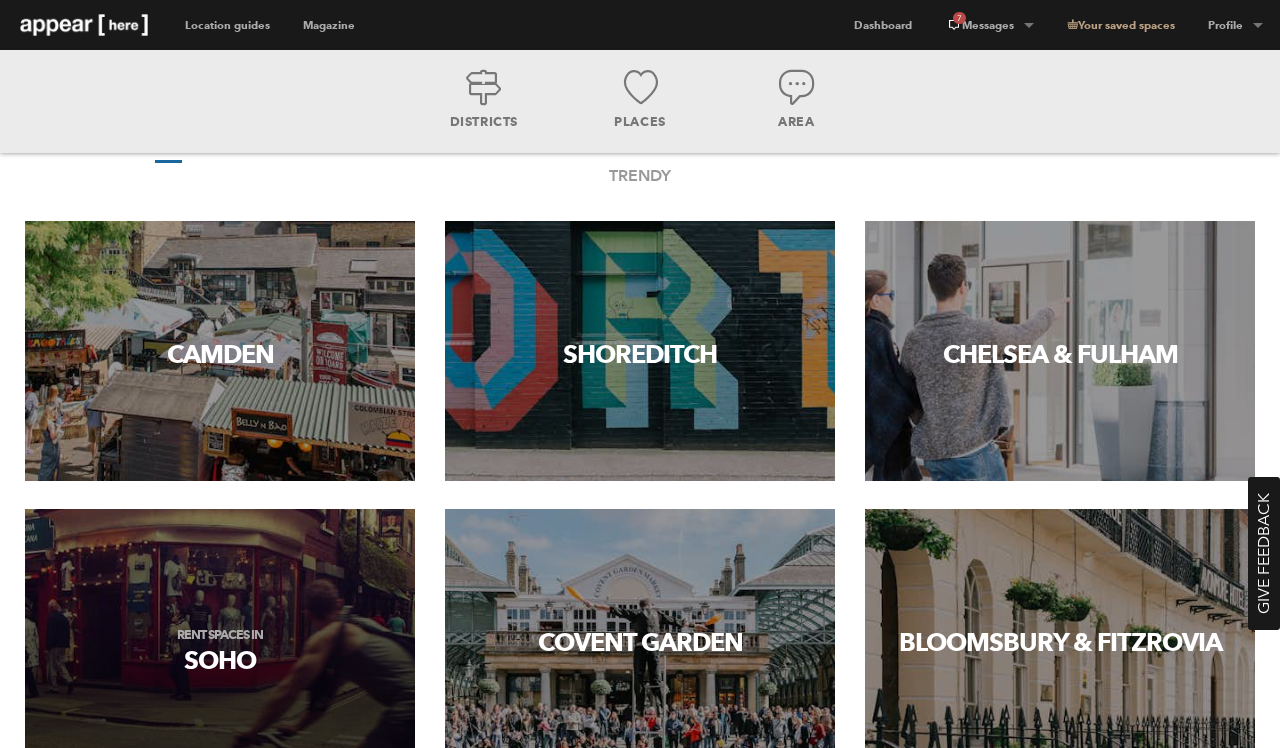 click on "Rent spaces in
Soho" at bounding box center [219, 637] 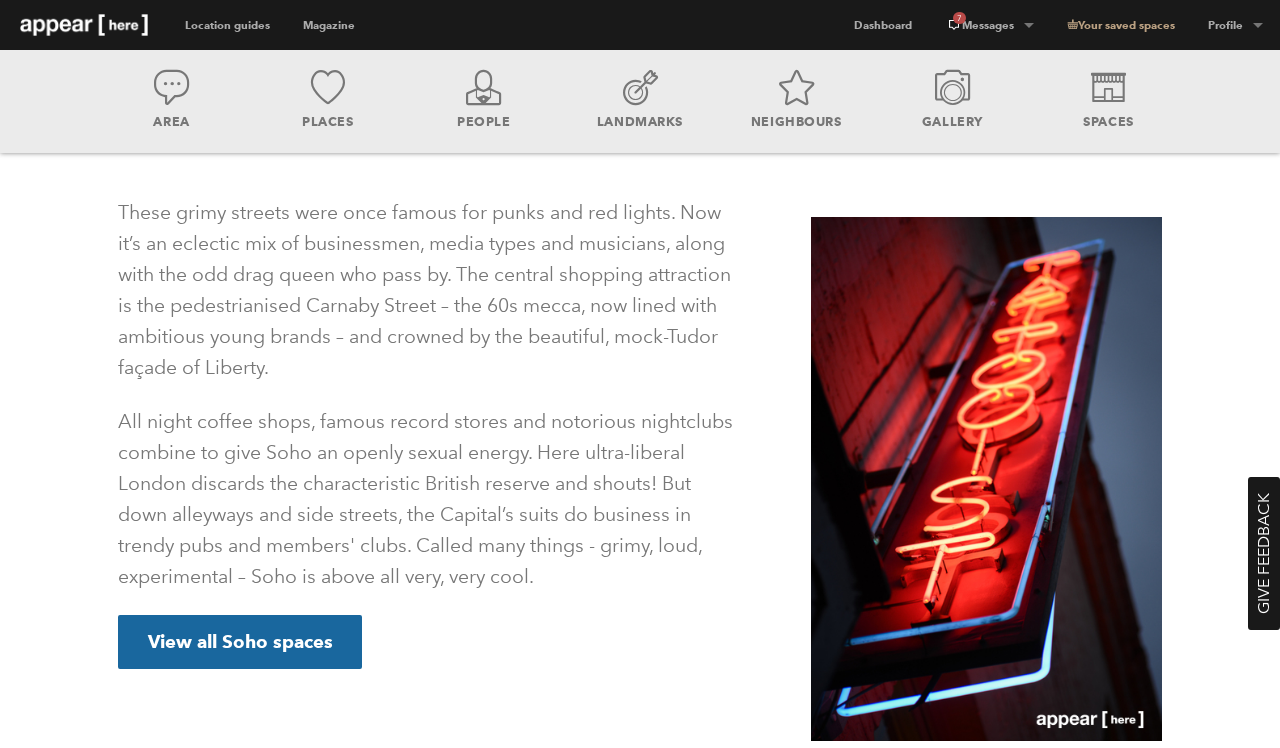 scroll, scrollTop: 610, scrollLeft: 0, axis: vertical 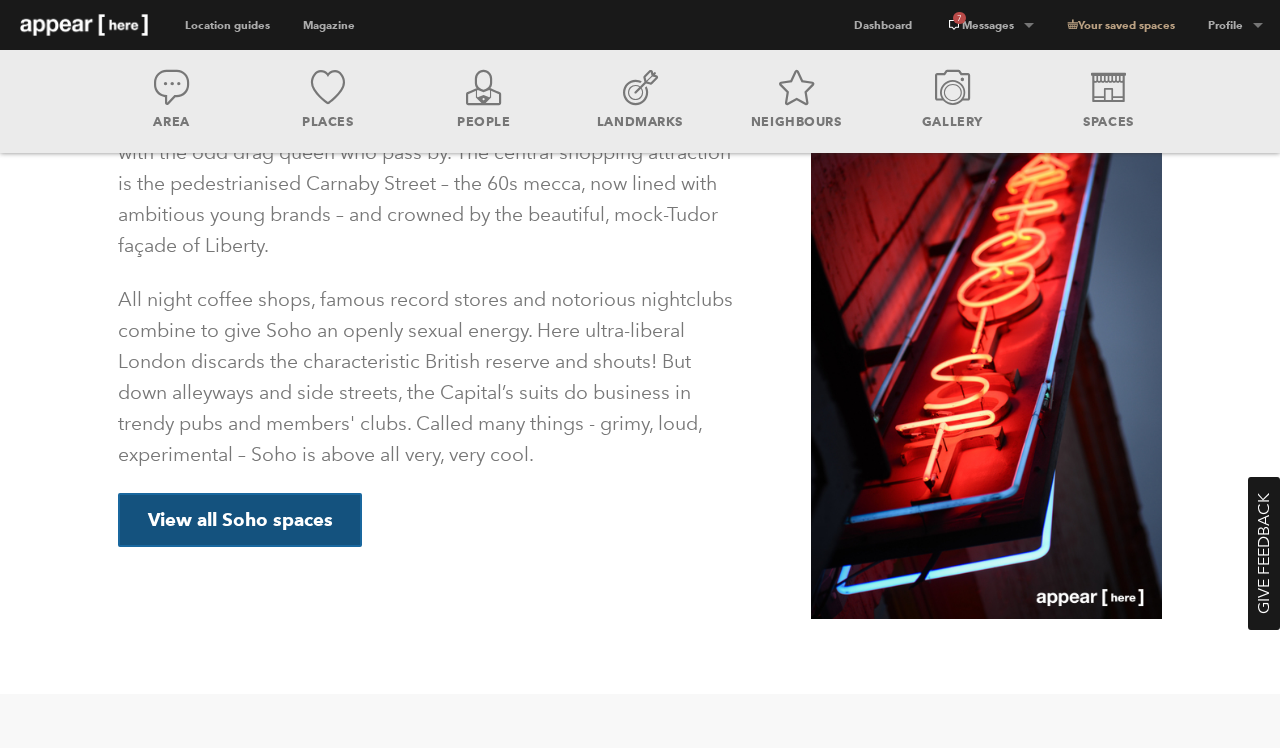 click on "View all Soho spaces" at bounding box center [240, 520] 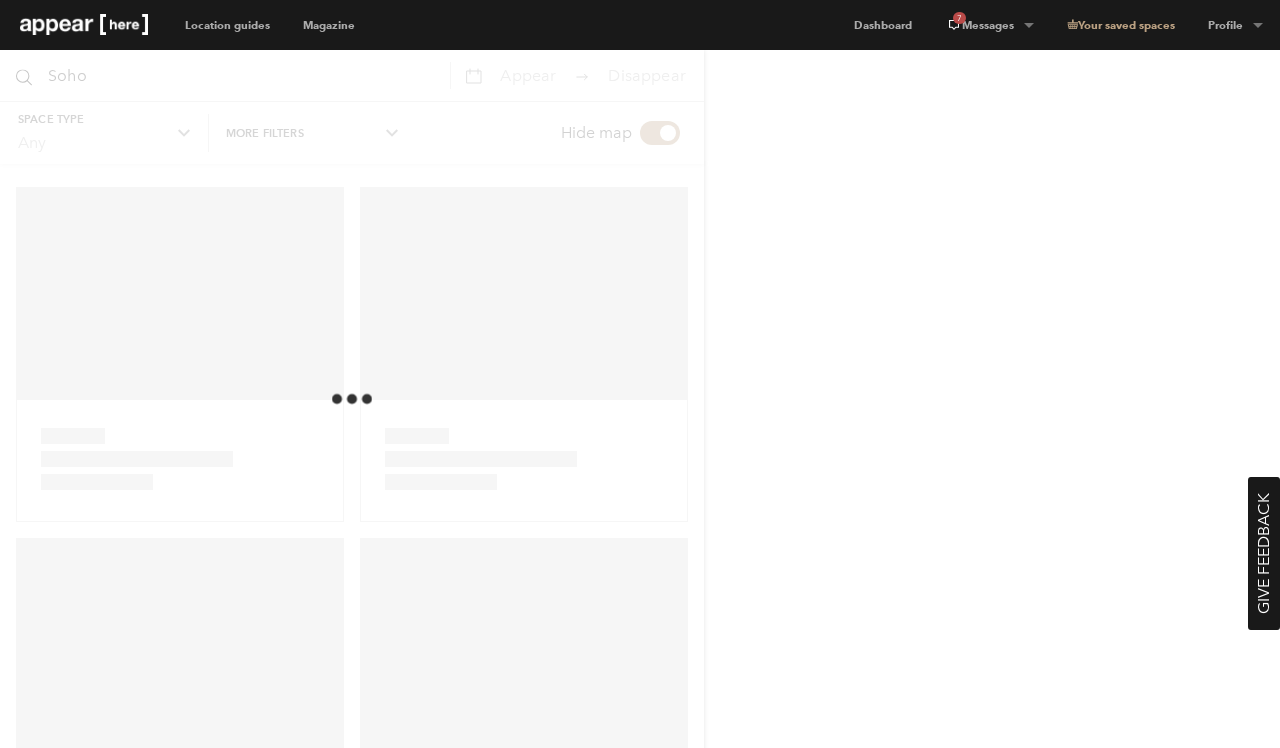 scroll, scrollTop: 0, scrollLeft: 0, axis: both 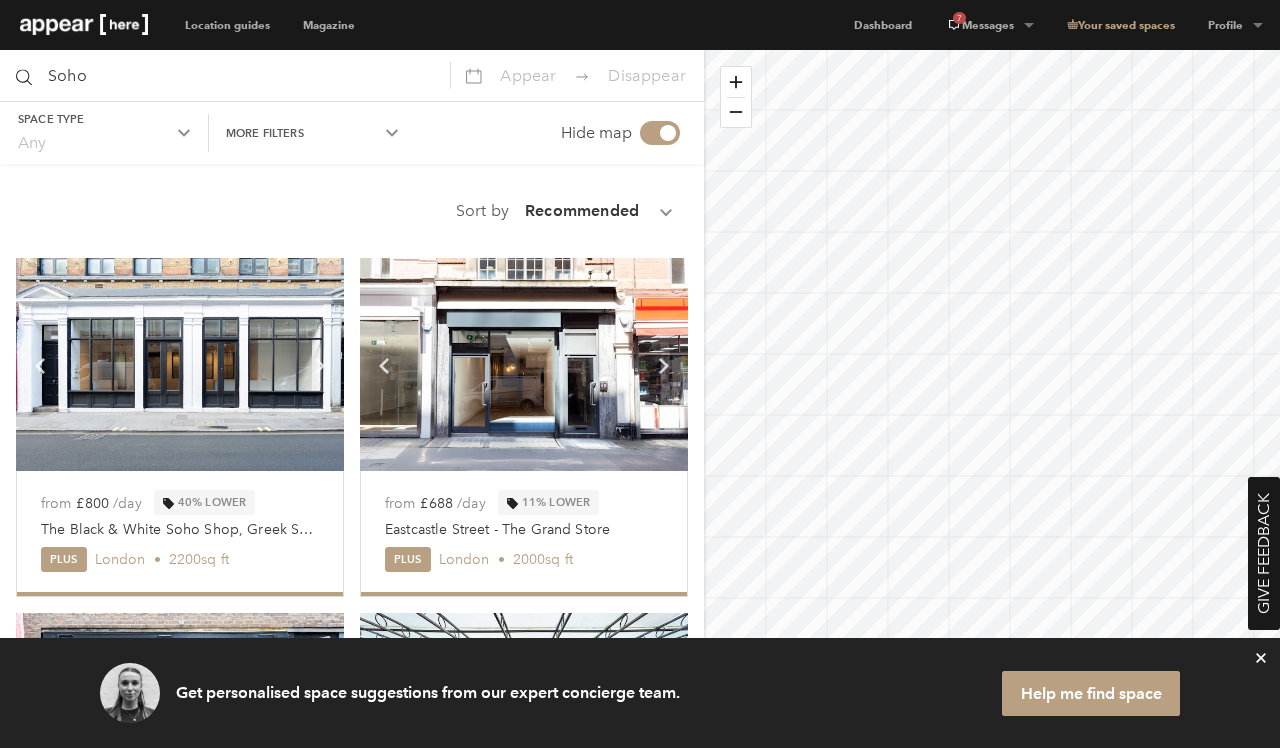 click on "Appear" at bounding box center (528, 75) 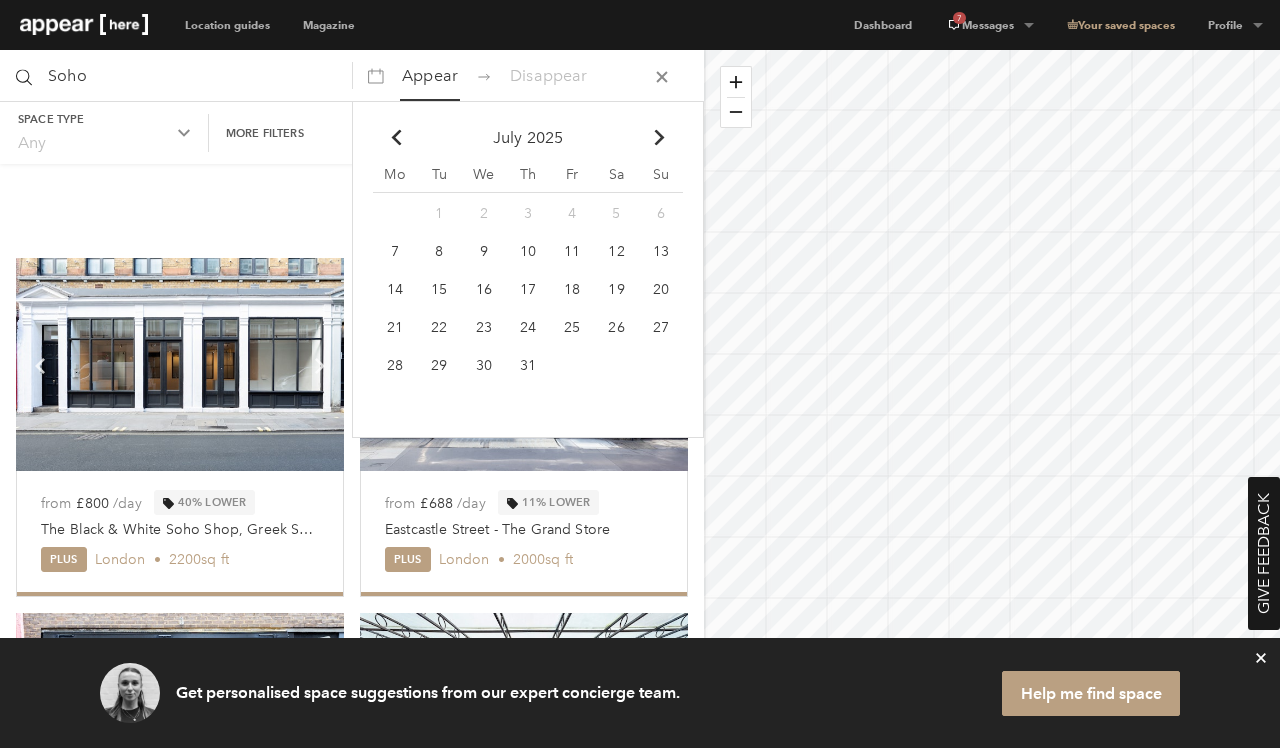 click on "Chevron-up" at bounding box center (660, 138) 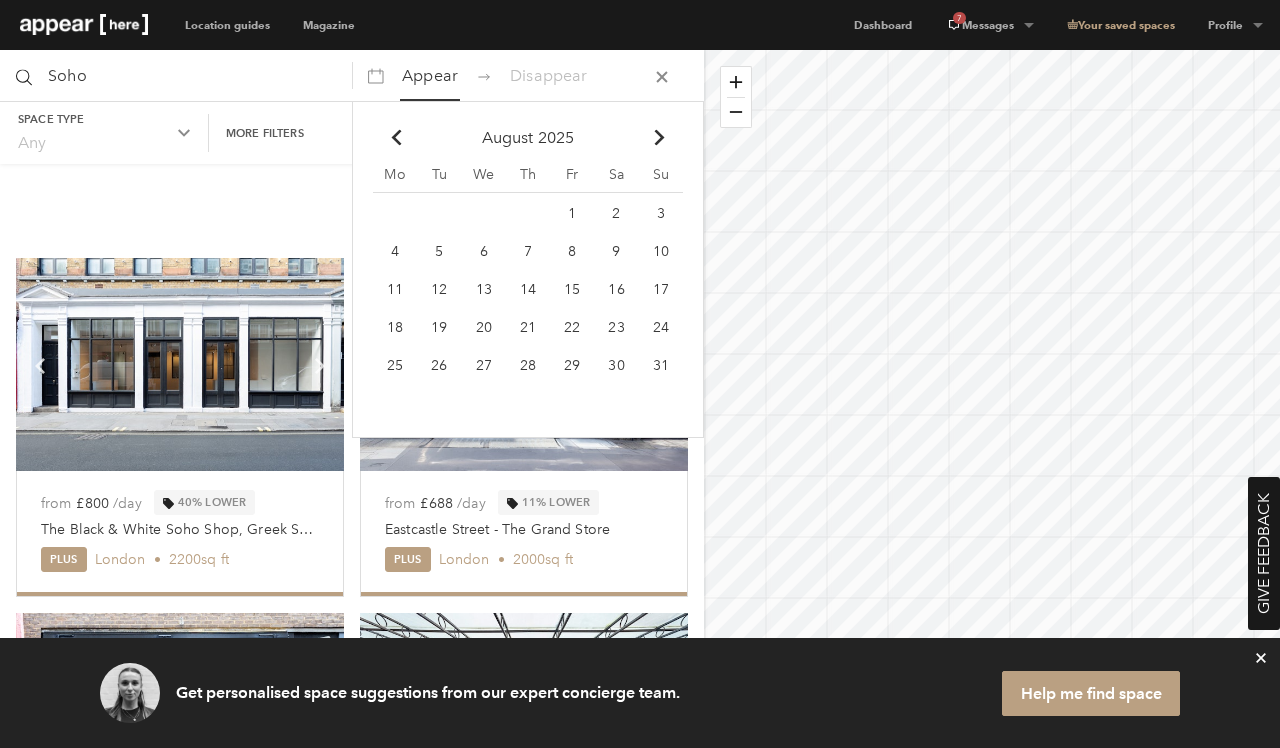 click on "Chevron-up" at bounding box center (660, 138) 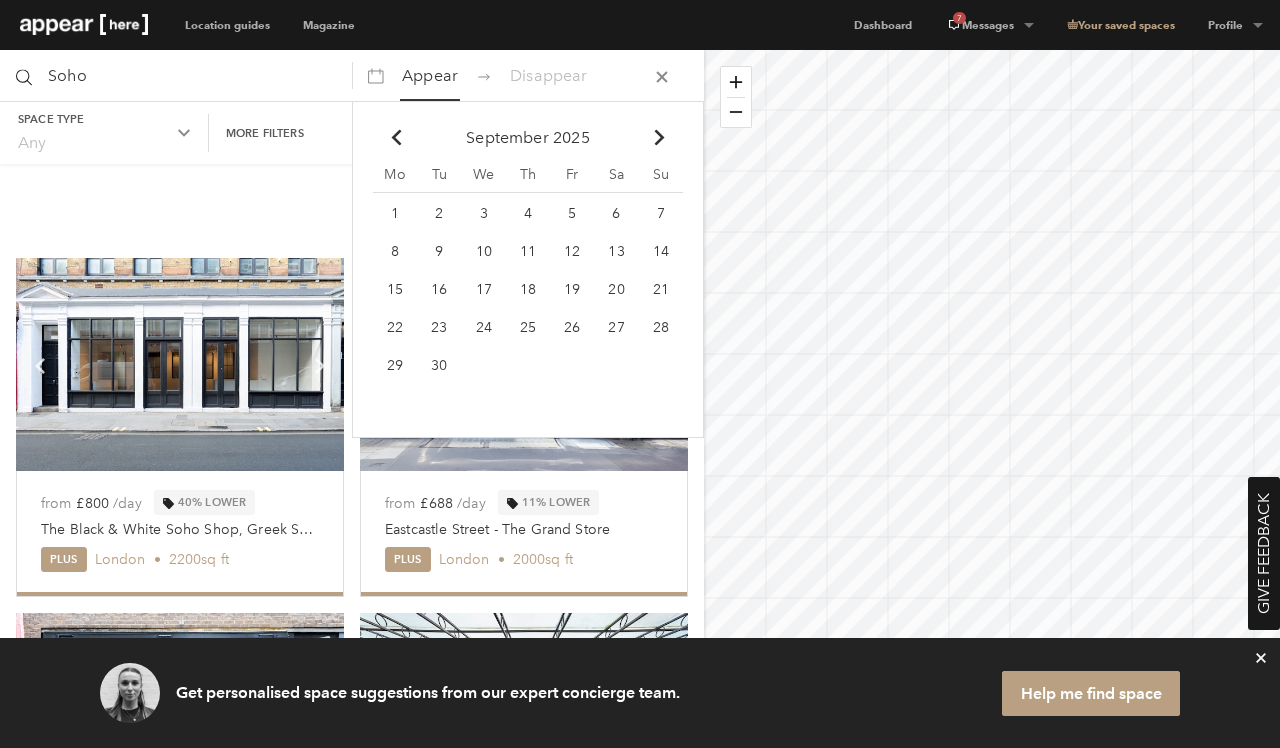 click on "17" at bounding box center [395, 213] 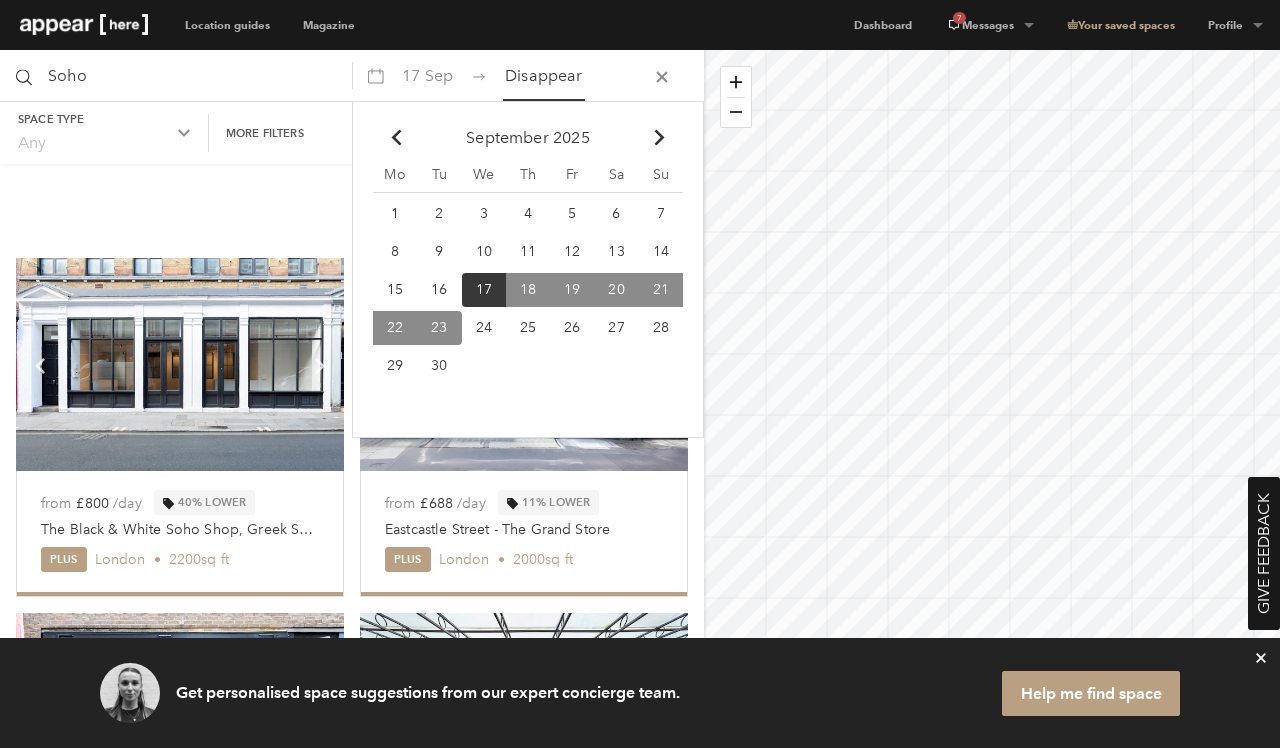 click on "23" at bounding box center (439, 327) 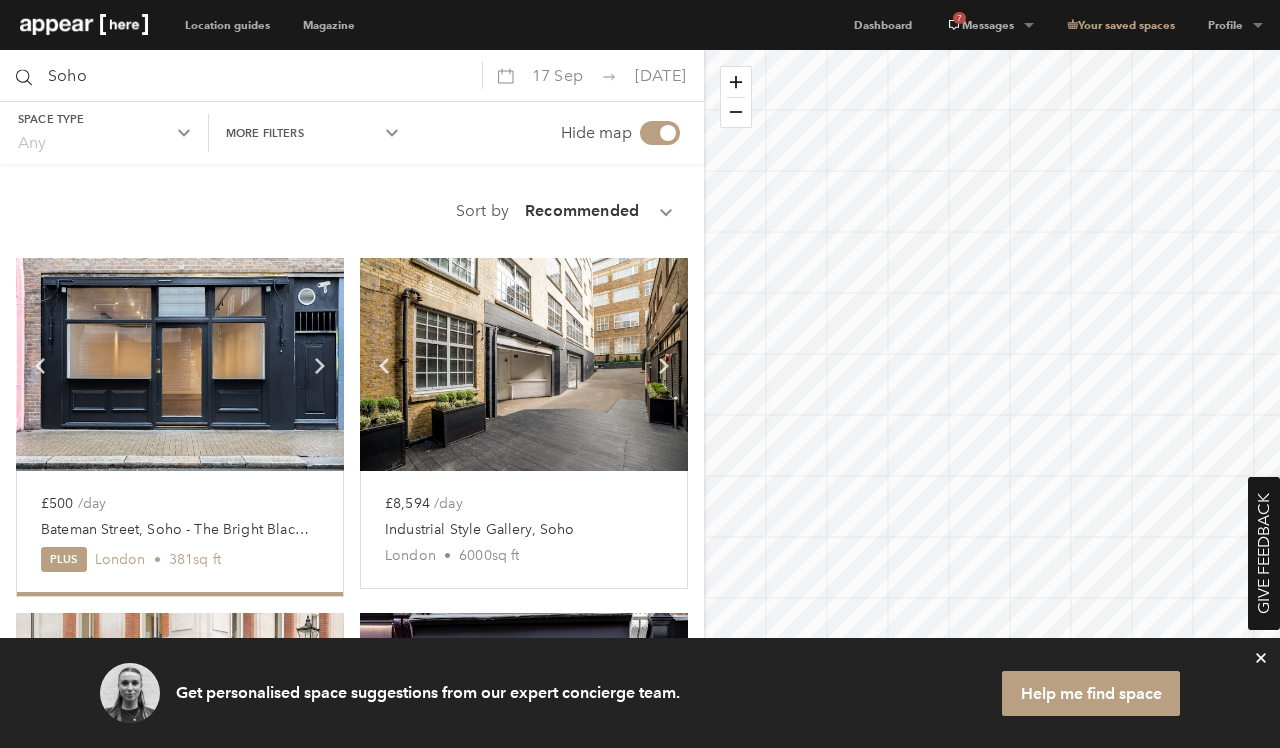 scroll, scrollTop: 0, scrollLeft: 0, axis: both 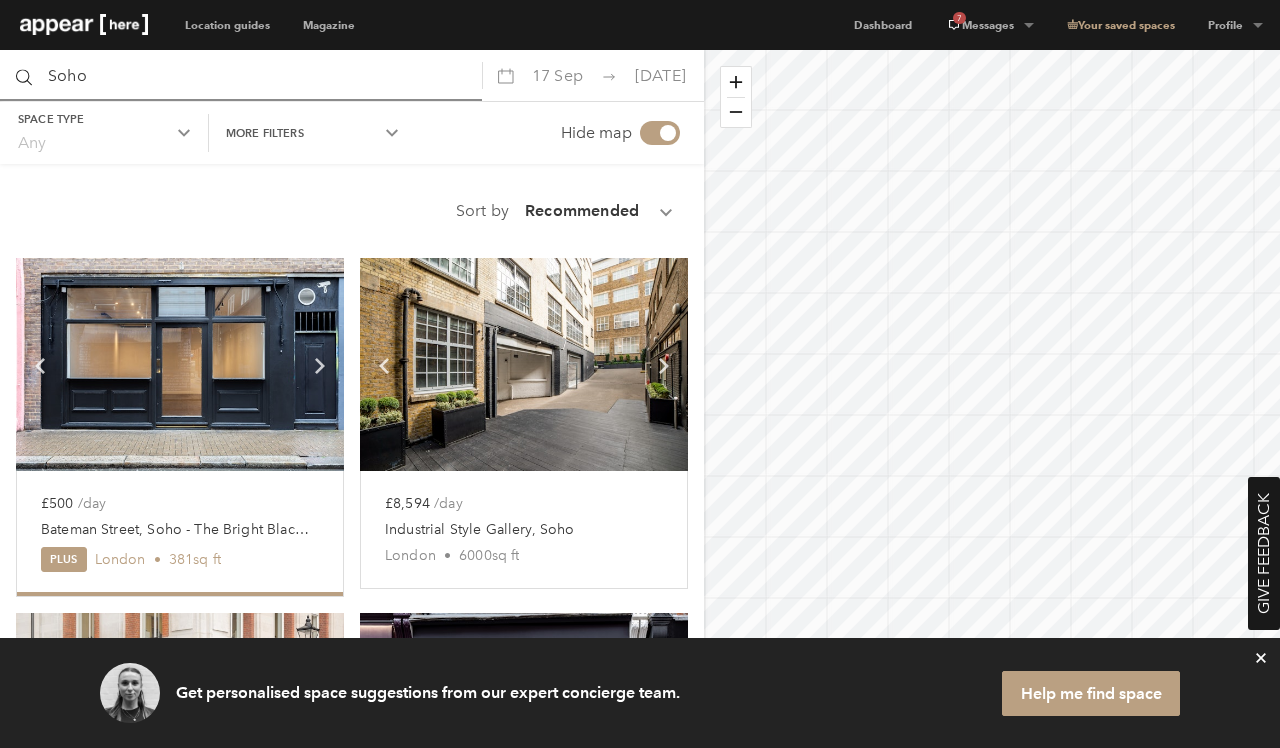 click on "Soho" at bounding box center [241, 75] 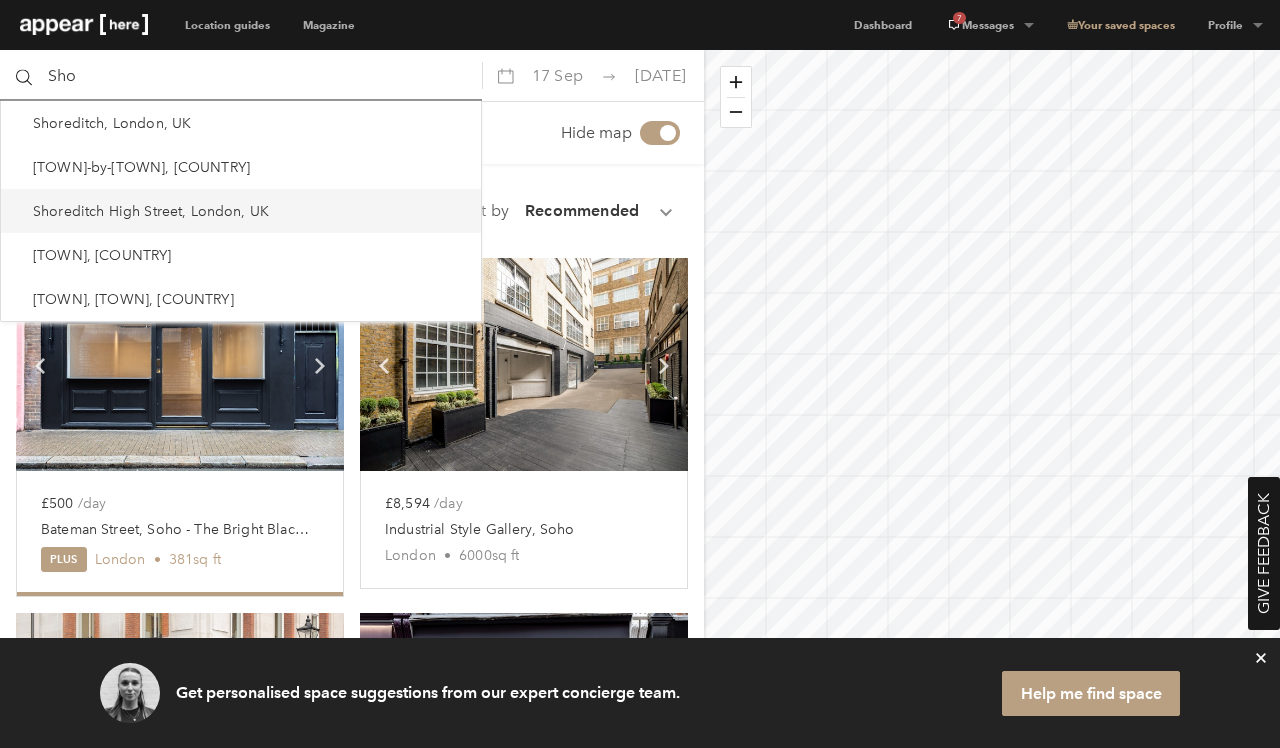 click on "Shoreditch High Street, London, UK" at bounding box center [151, 211] 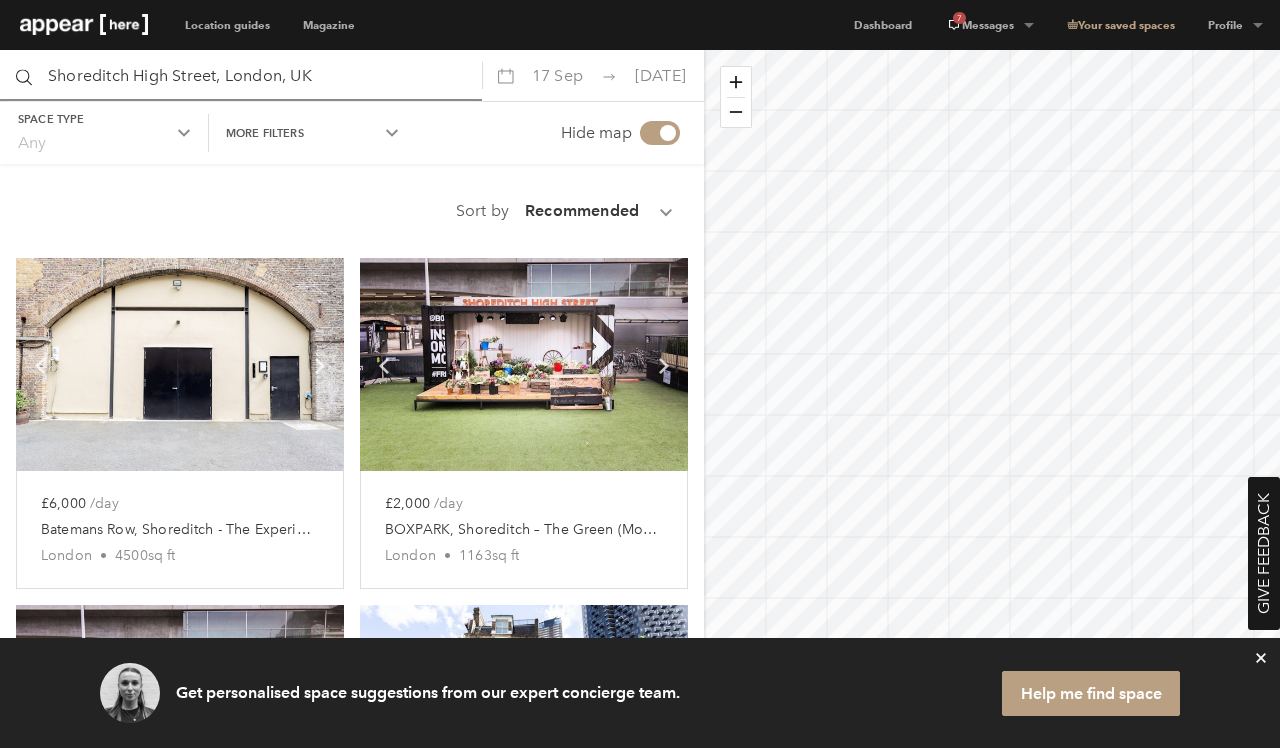 scroll, scrollTop: 0, scrollLeft: 0, axis: both 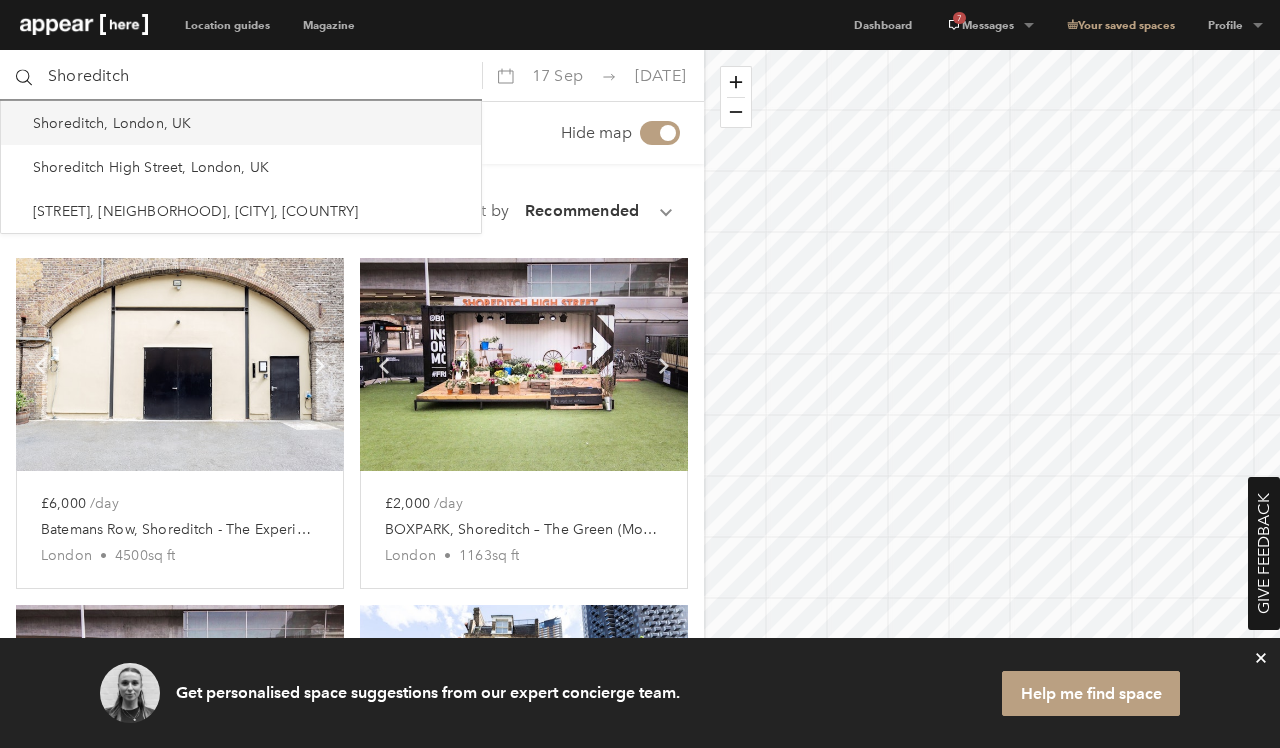 type on "Shoreditch" 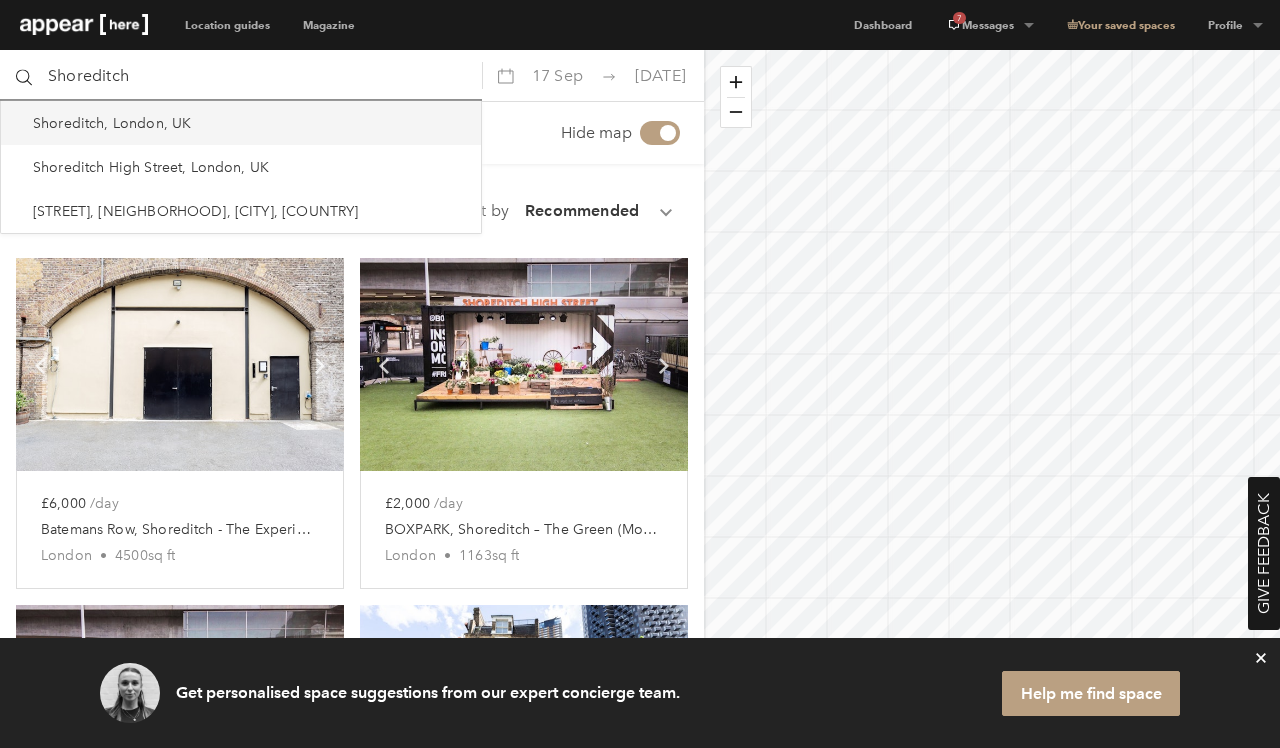 click on "Shoreditch, London, UK" at bounding box center [241, 123] 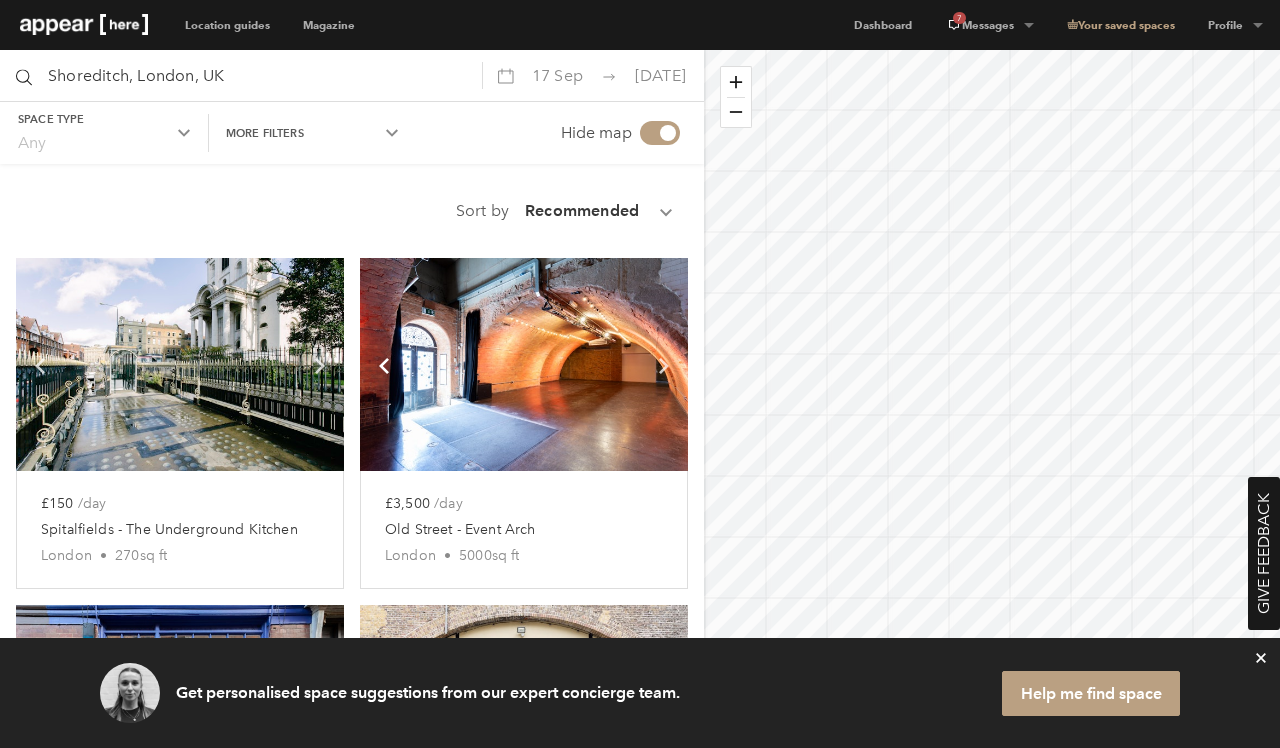 scroll, scrollTop: 0, scrollLeft: 0, axis: both 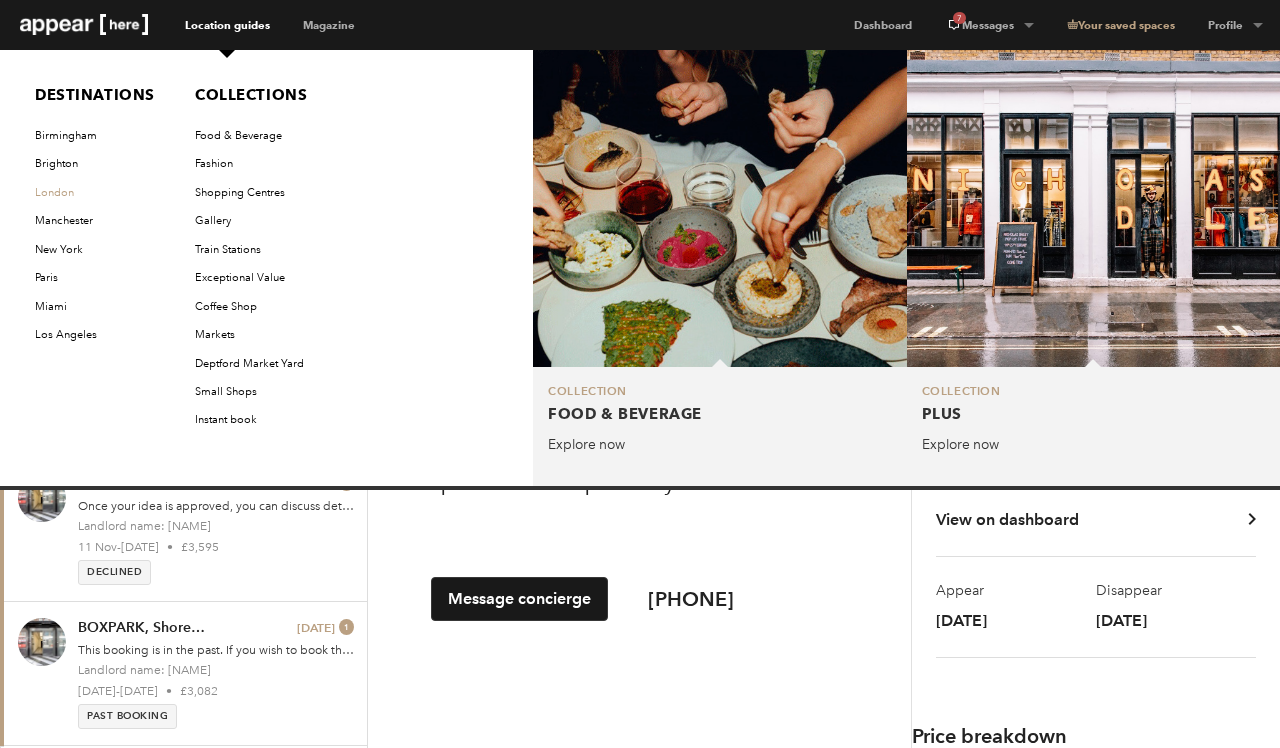 click on "London" at bounding box center [97, 193] 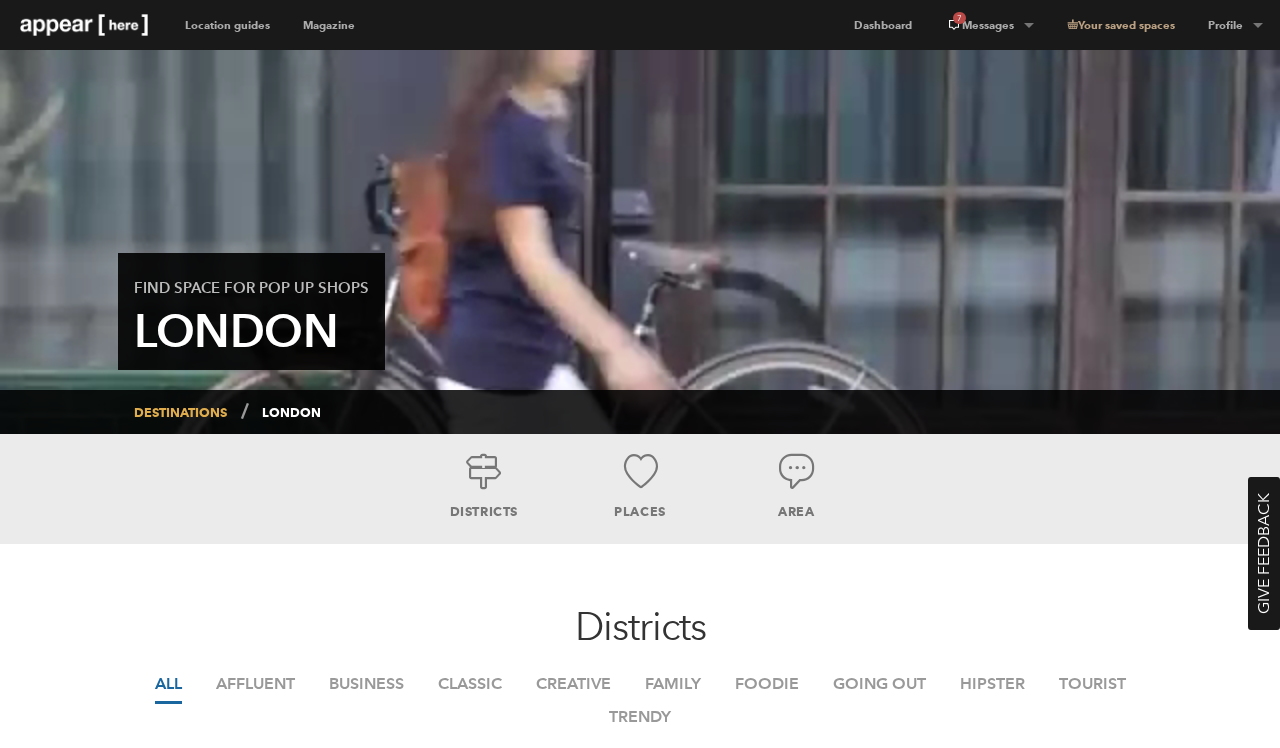 scroll, scrollTop: 128, scrollLeft: 0, axis: vertical 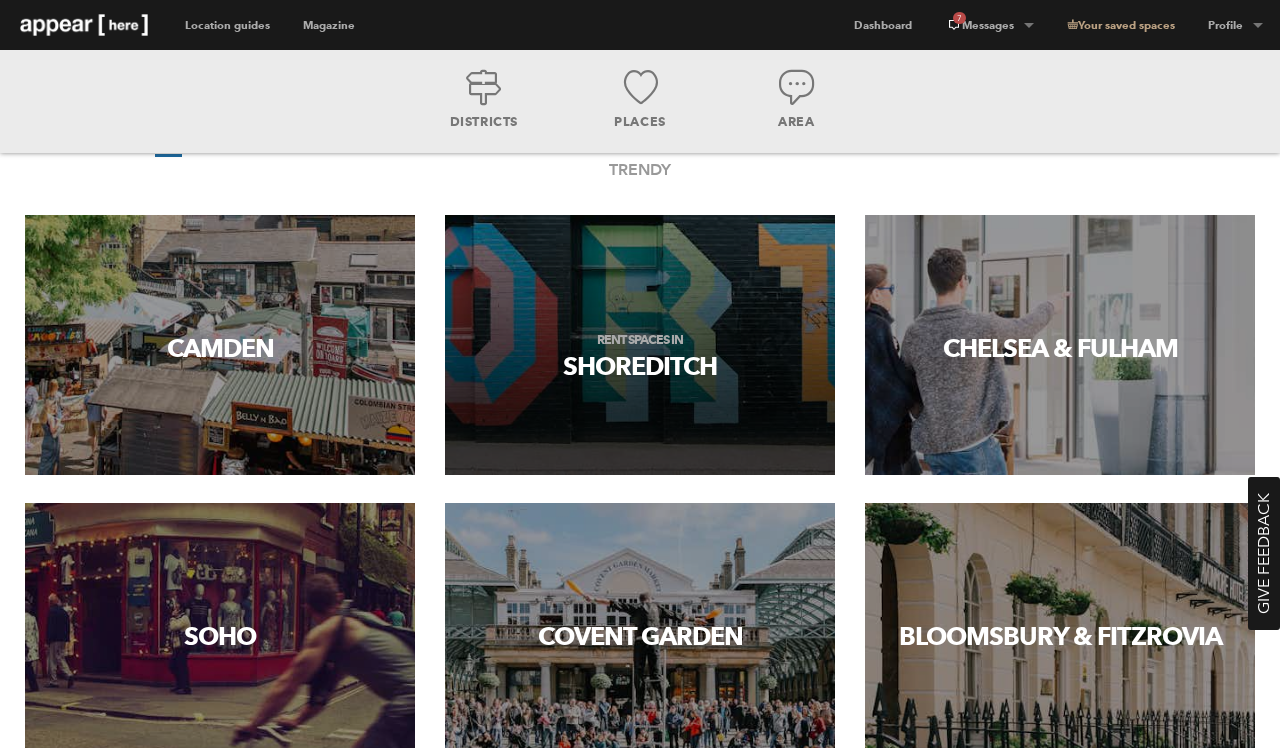 click on "Rent spaces in
Shoreditch" at bounding box center (639, 357) 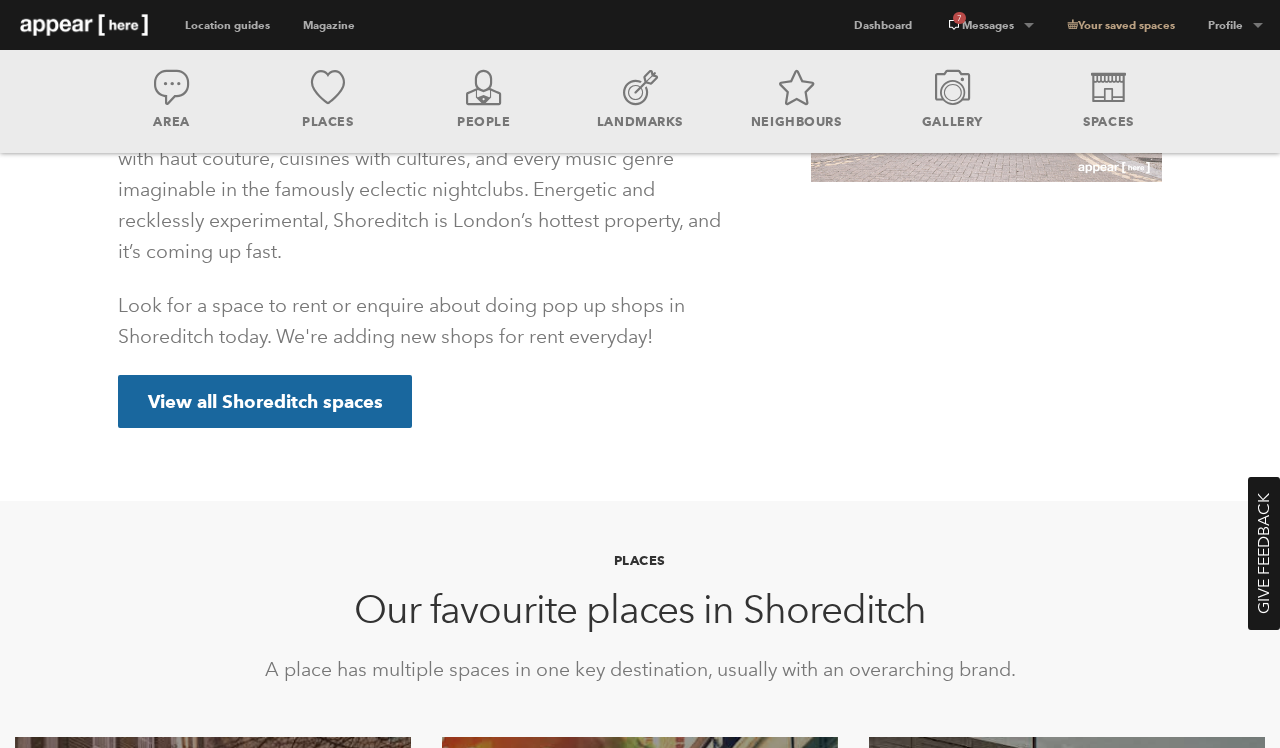 scroll, scrollTop: 924, scrollLeft: 0, axis: vertical 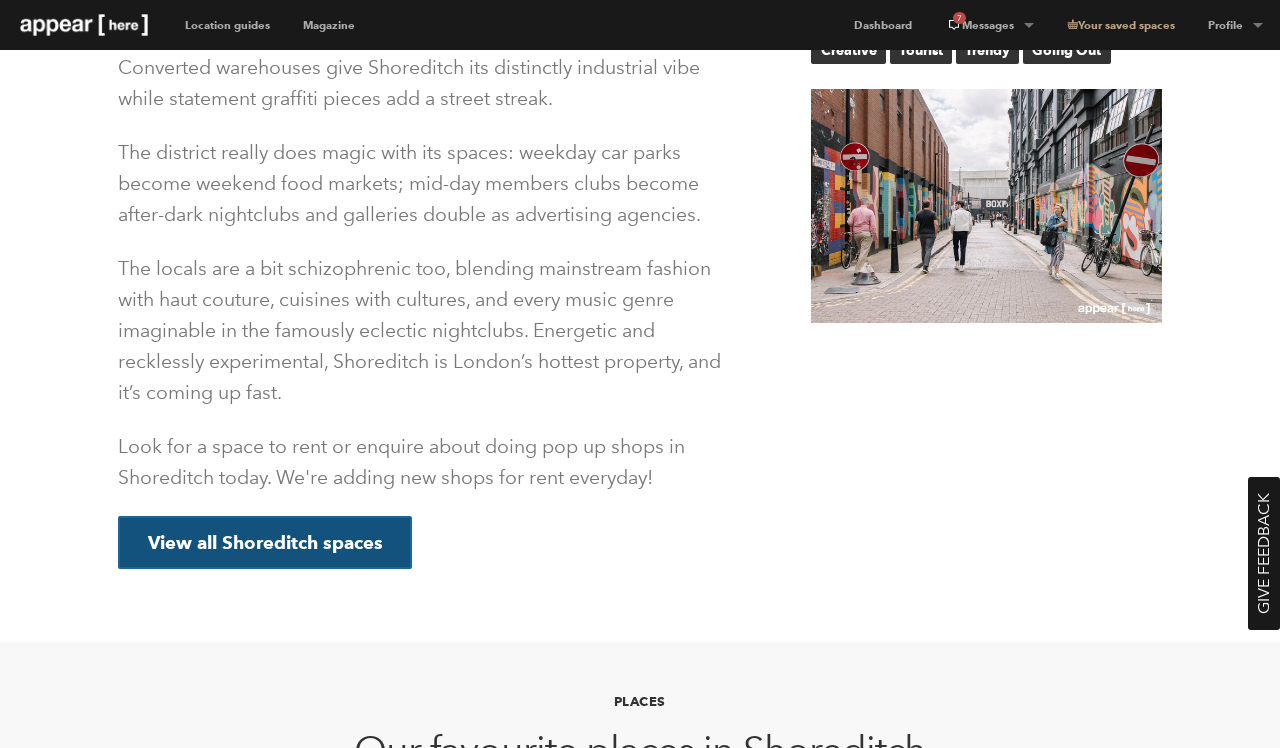 click on "View all Shoreditch spaces" at bounding box center [265, 543] 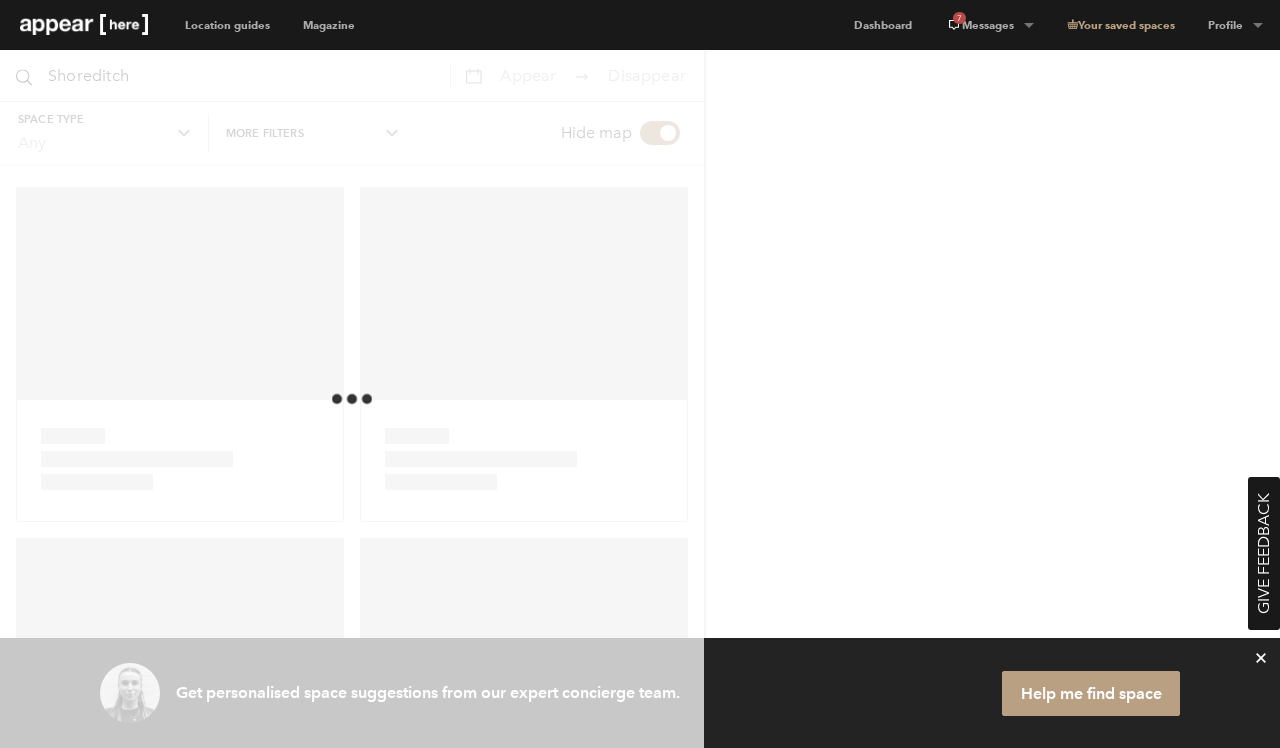 scroll, scrollTop: 0, scrollLeft: 0, axis: both 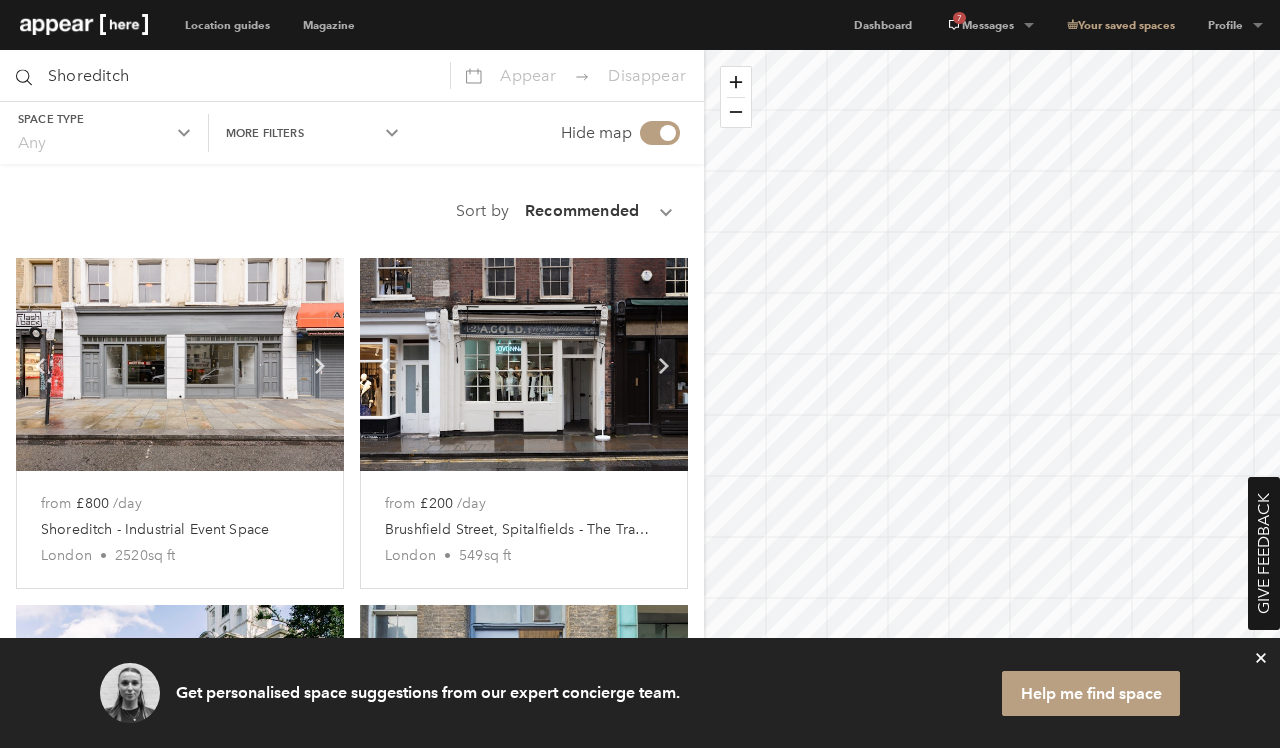 click at bounding box center (1261, 658) 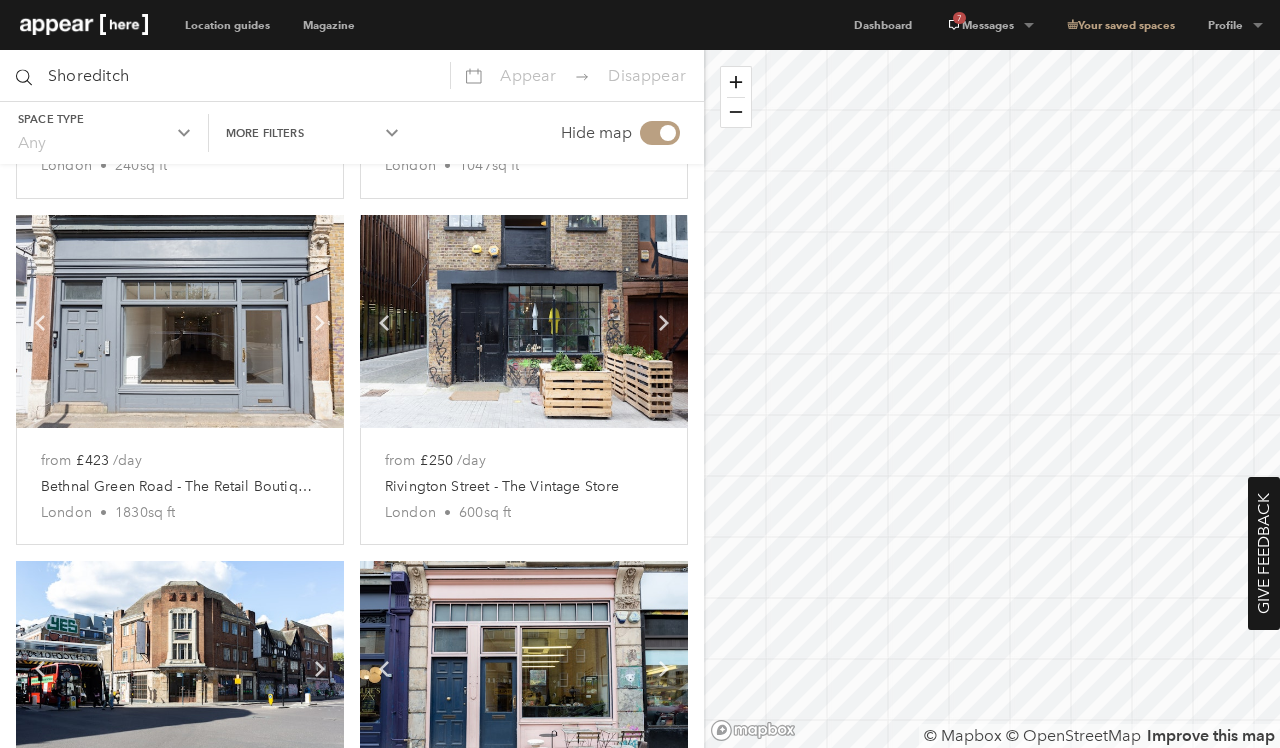 scroll, scrollTop: 2471, scrollLeft: 0, axis: vertical 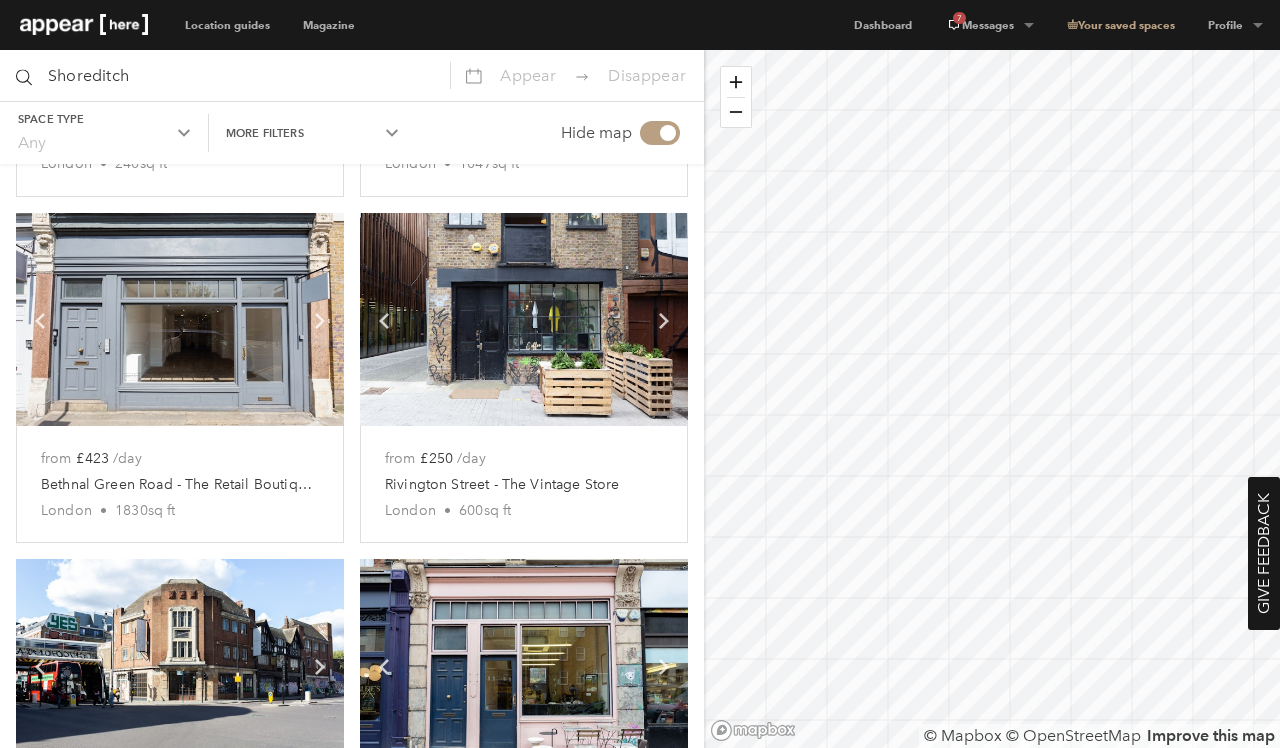 click at bounding box center [180, 319] 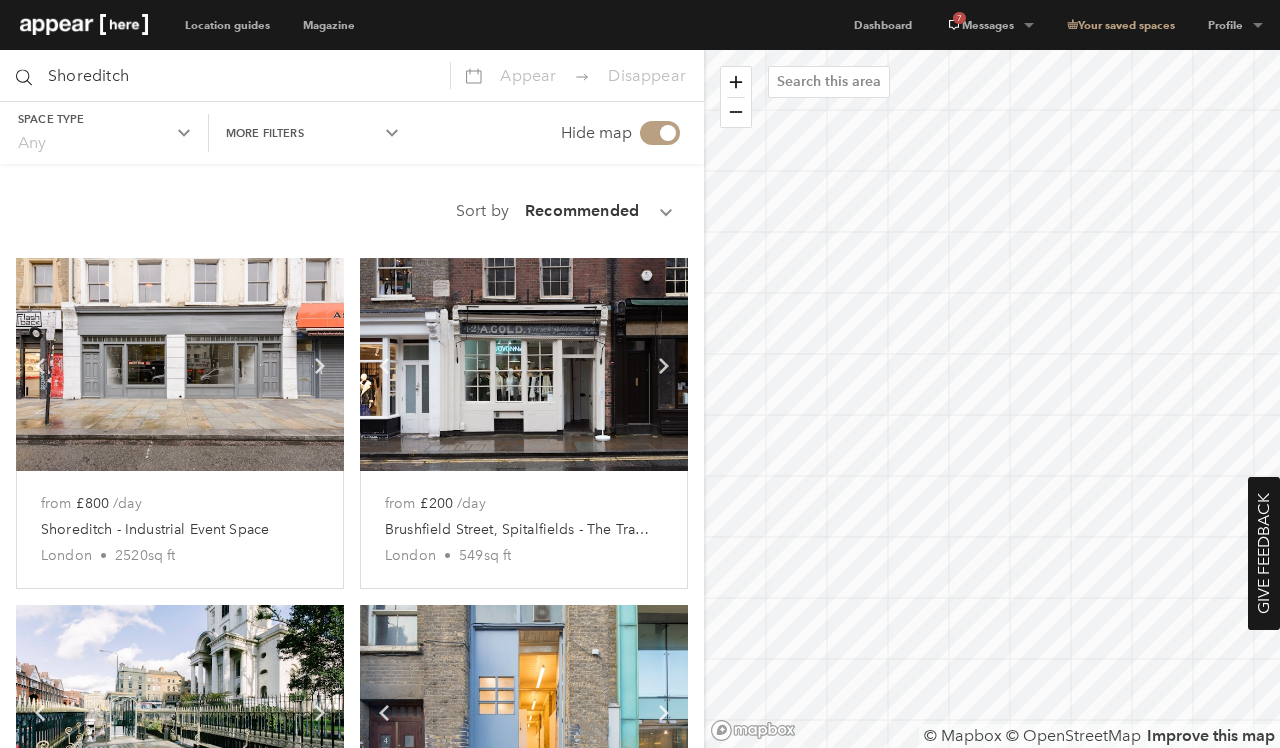 scroll, scrollTop: 0, scrollLeft: 0, axis: both 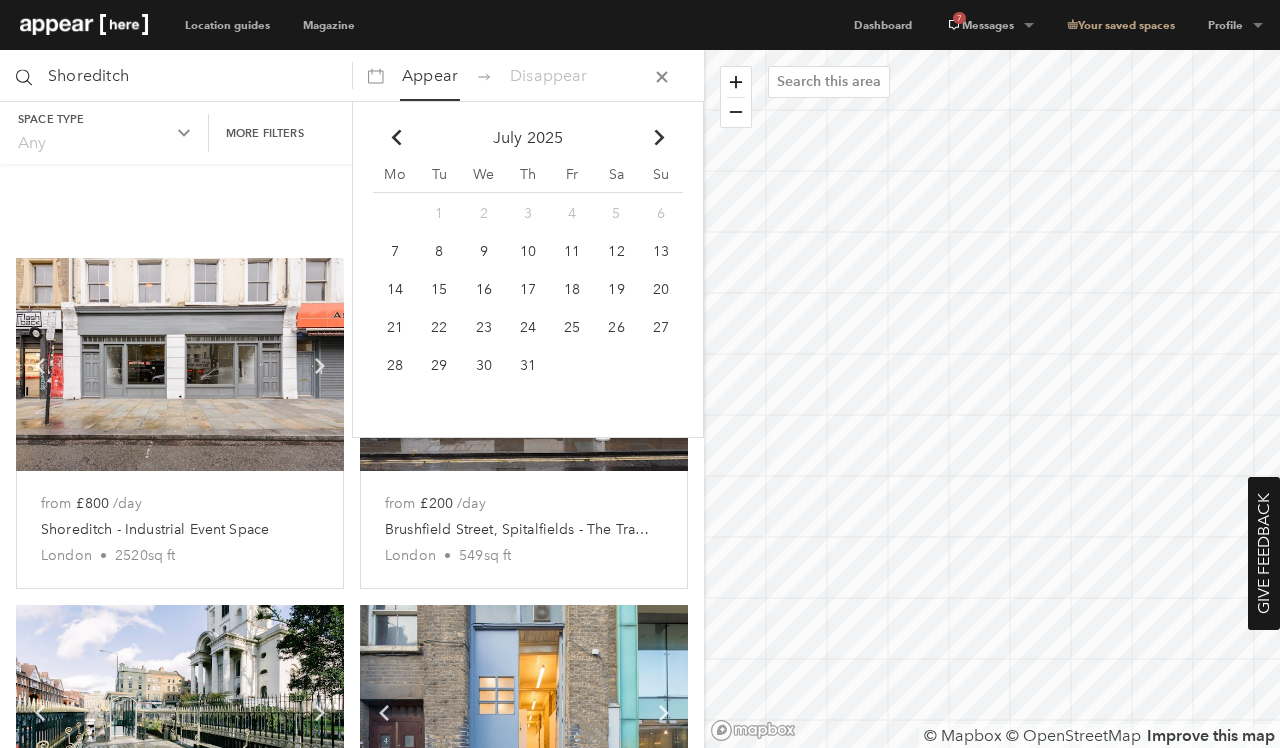 click on "Chevron-up" at bounding box center (659, 138) 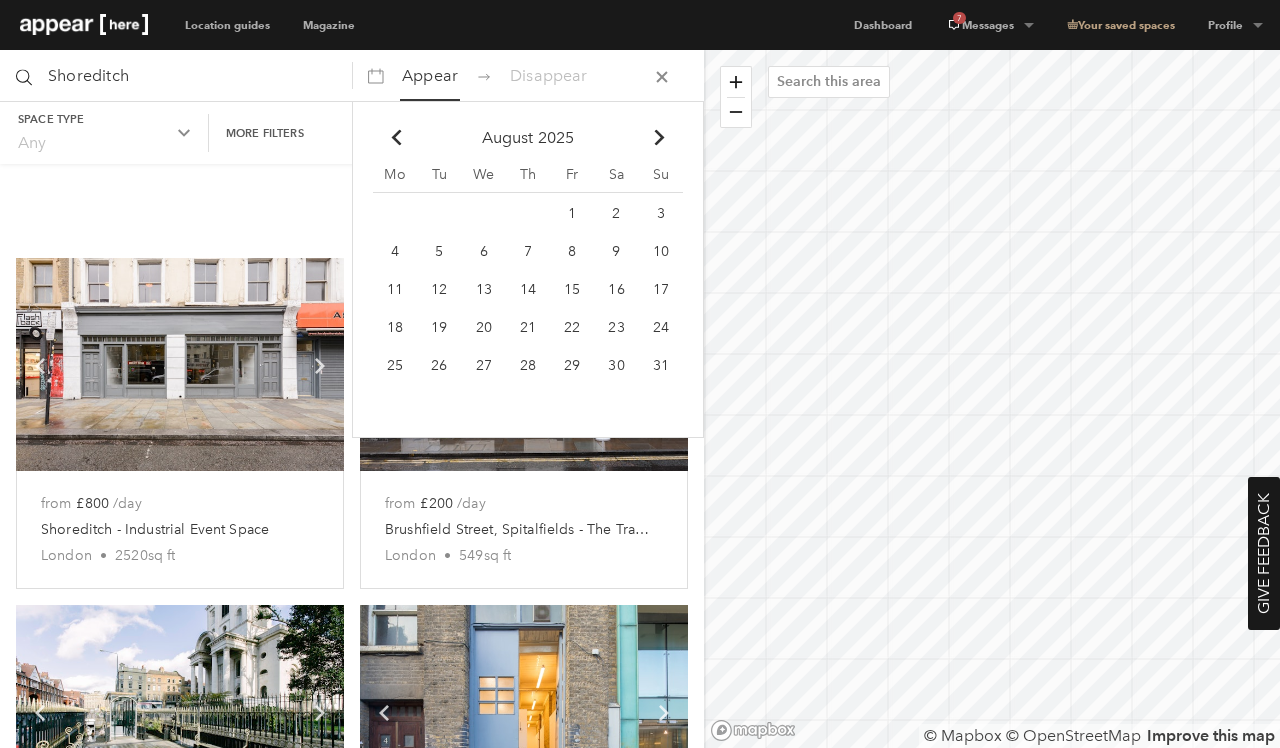 click on "Chevron-up" at bounding box center [659, 138] 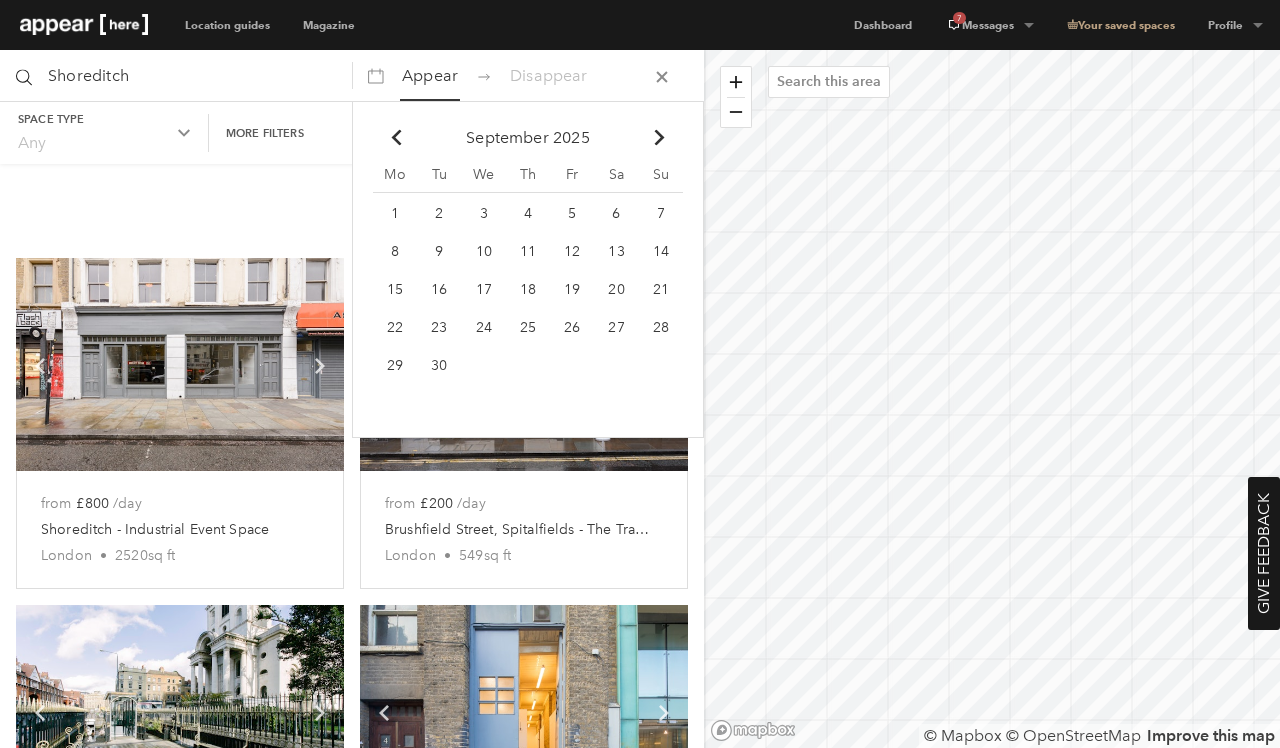 click on "17" at bounding box center [395, 213] 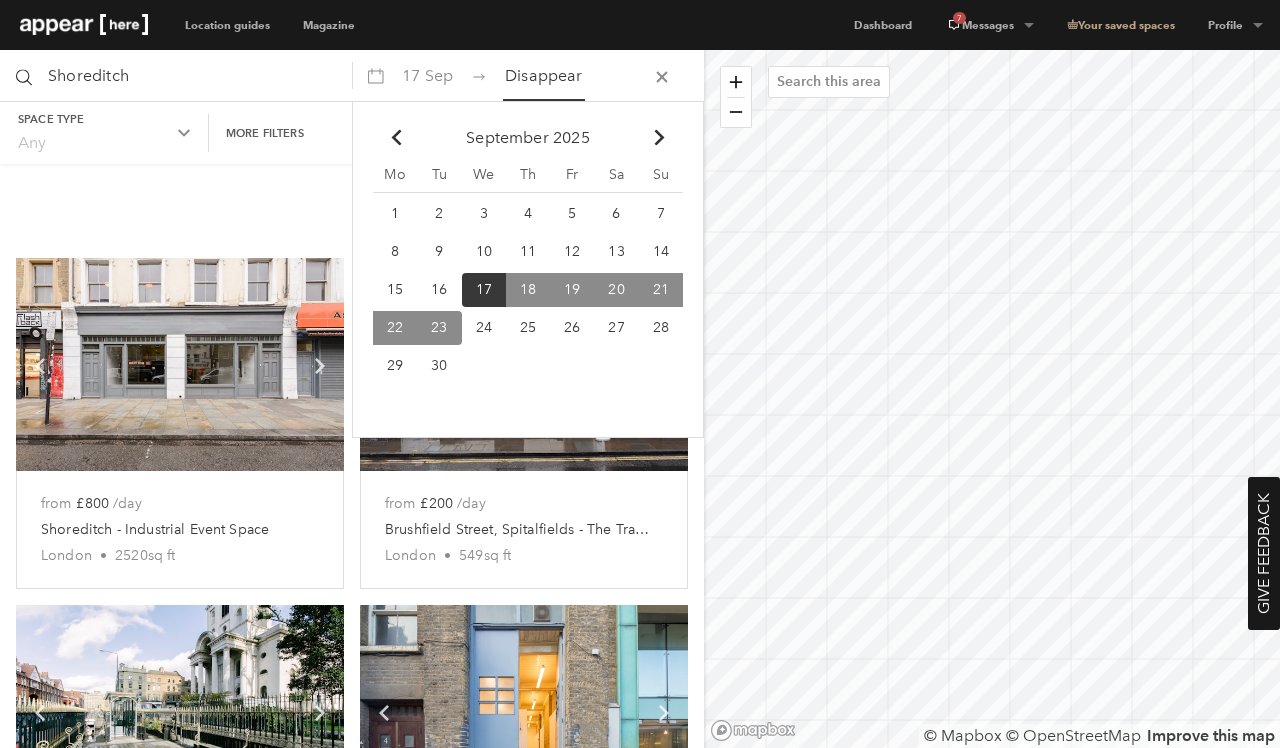 click on "23" at bounding box center [439, 327] 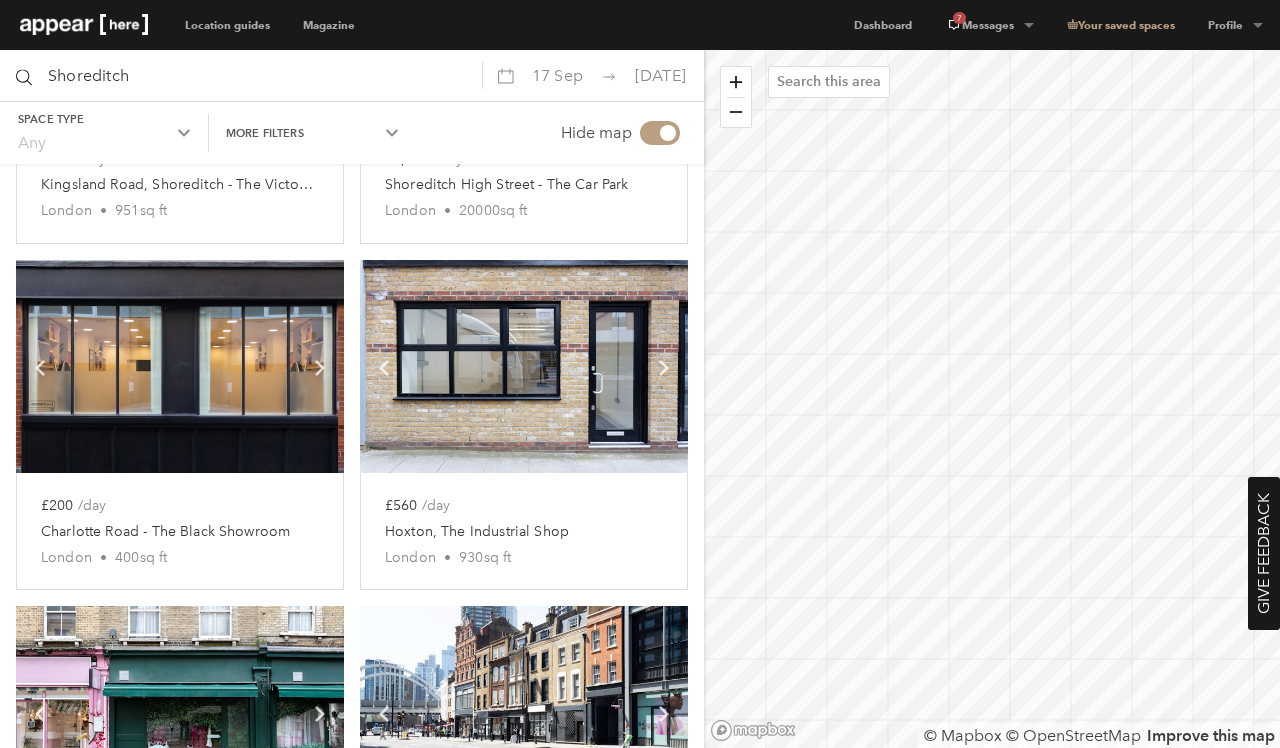 scroll, scrollTop: 3806, scrollLeft: 0, axis: vertical 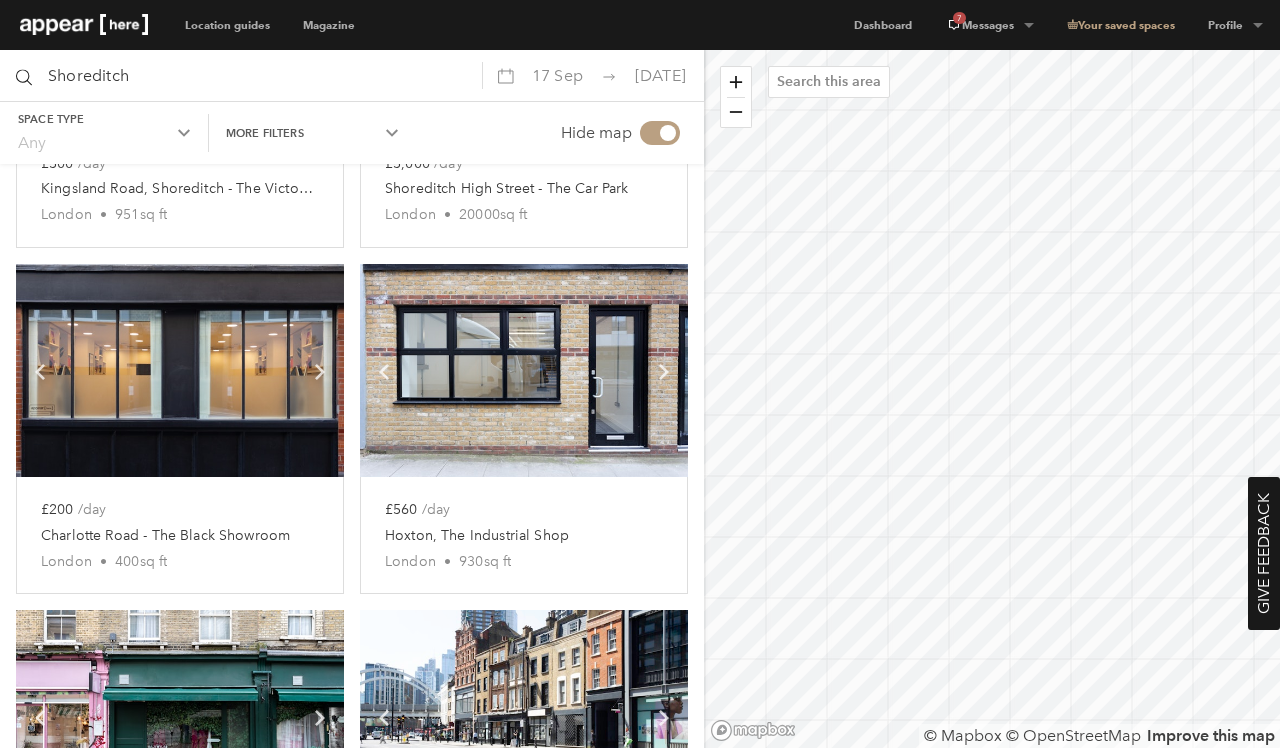 click at bounding box center [180, 370] 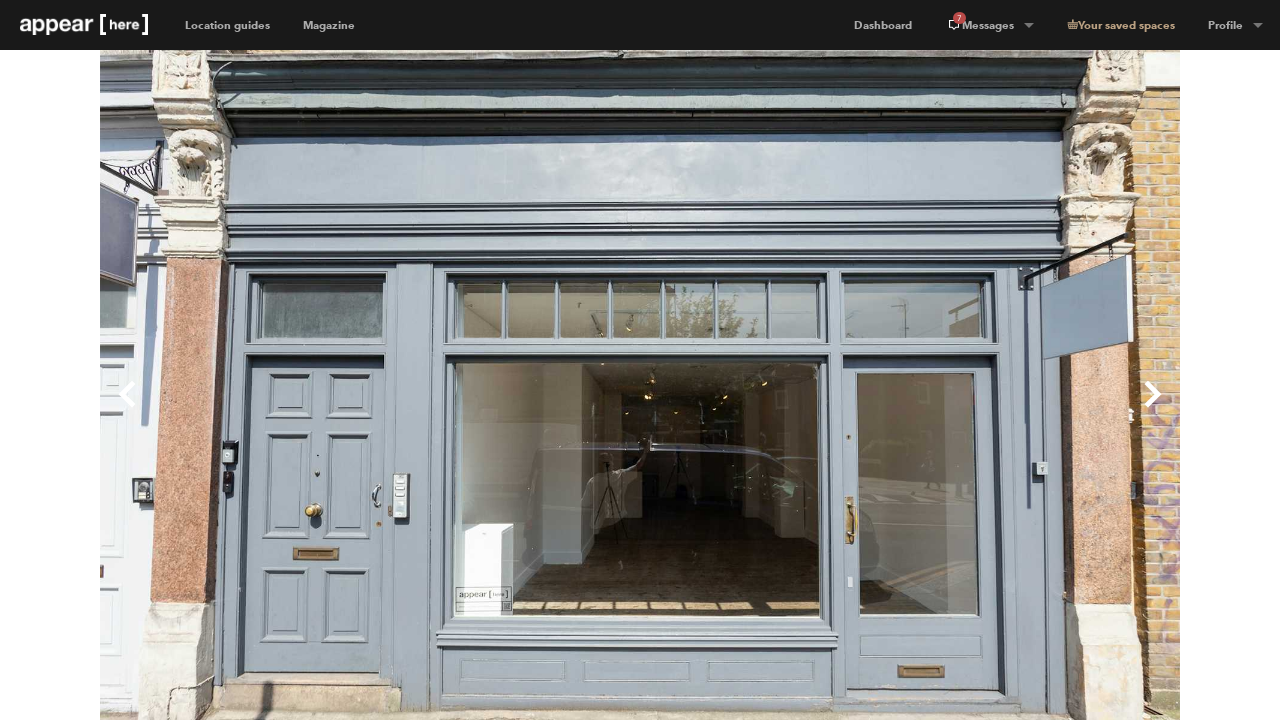 scroll, scrollTop: 44, scrollLeft: 0, axis: vertical 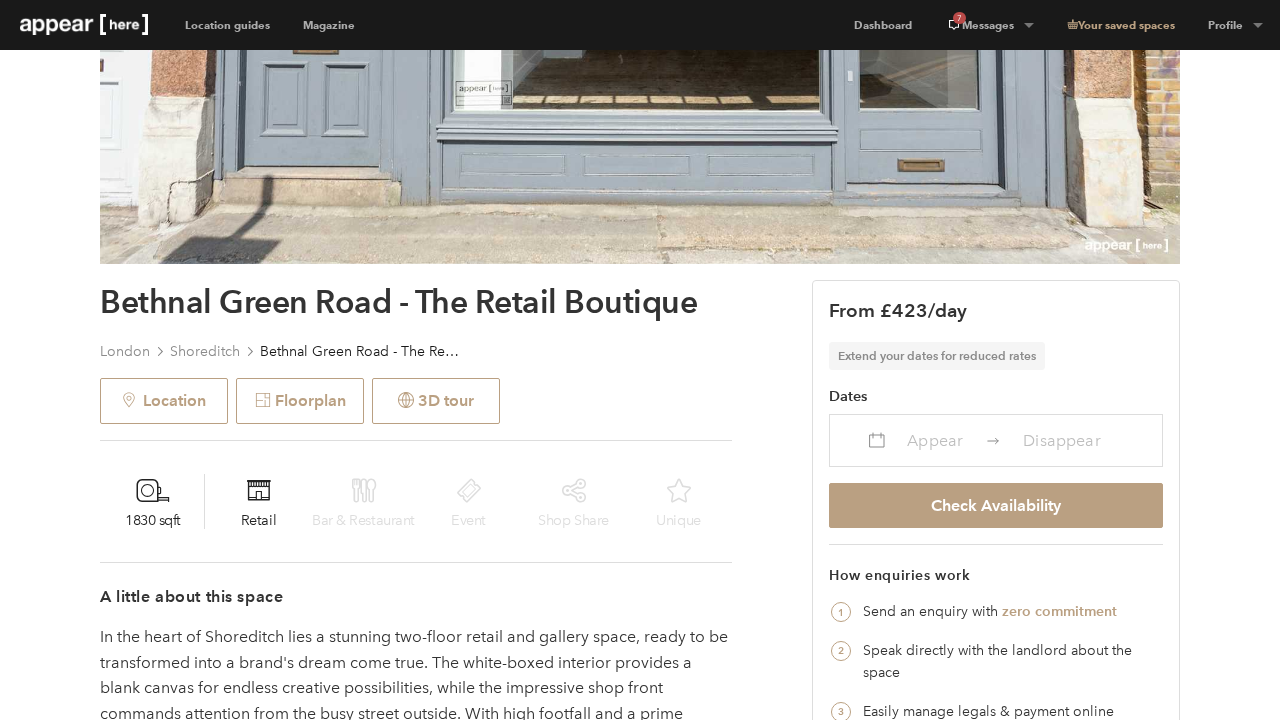 click on "Appear" at bounding box center [935, 440] 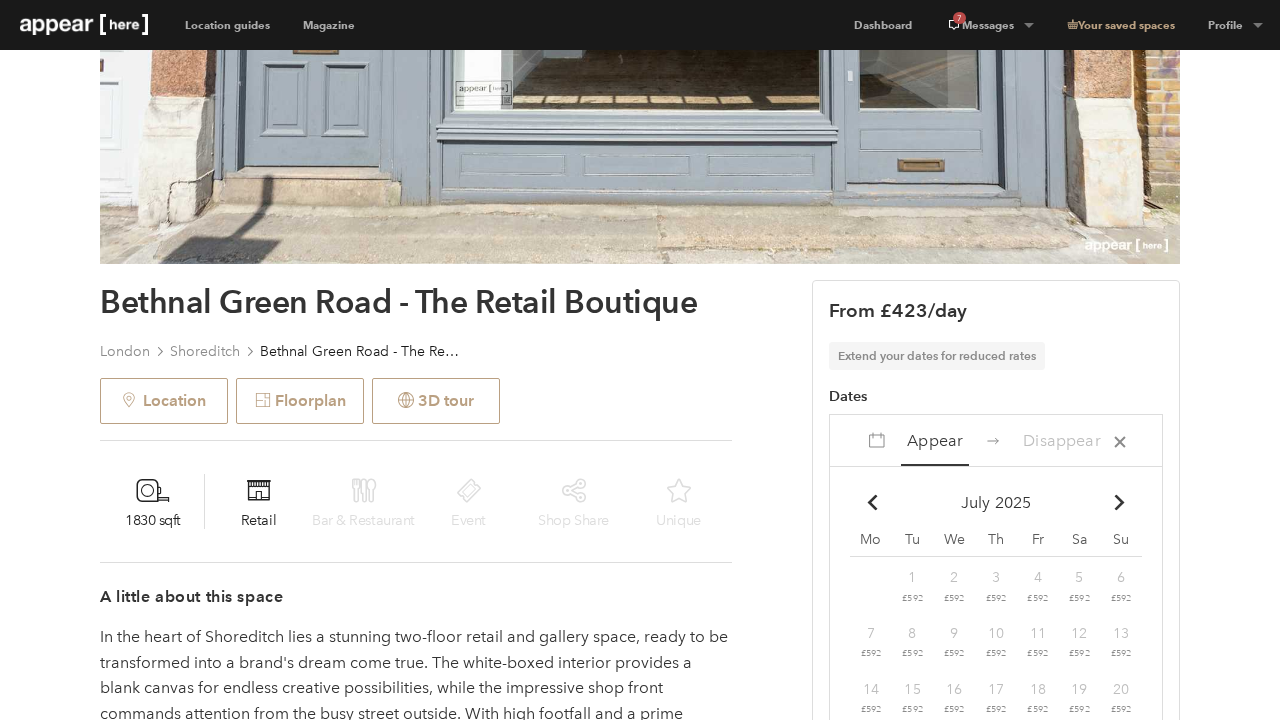 click on "Chevron-up" at bounding box center (1120, 502) 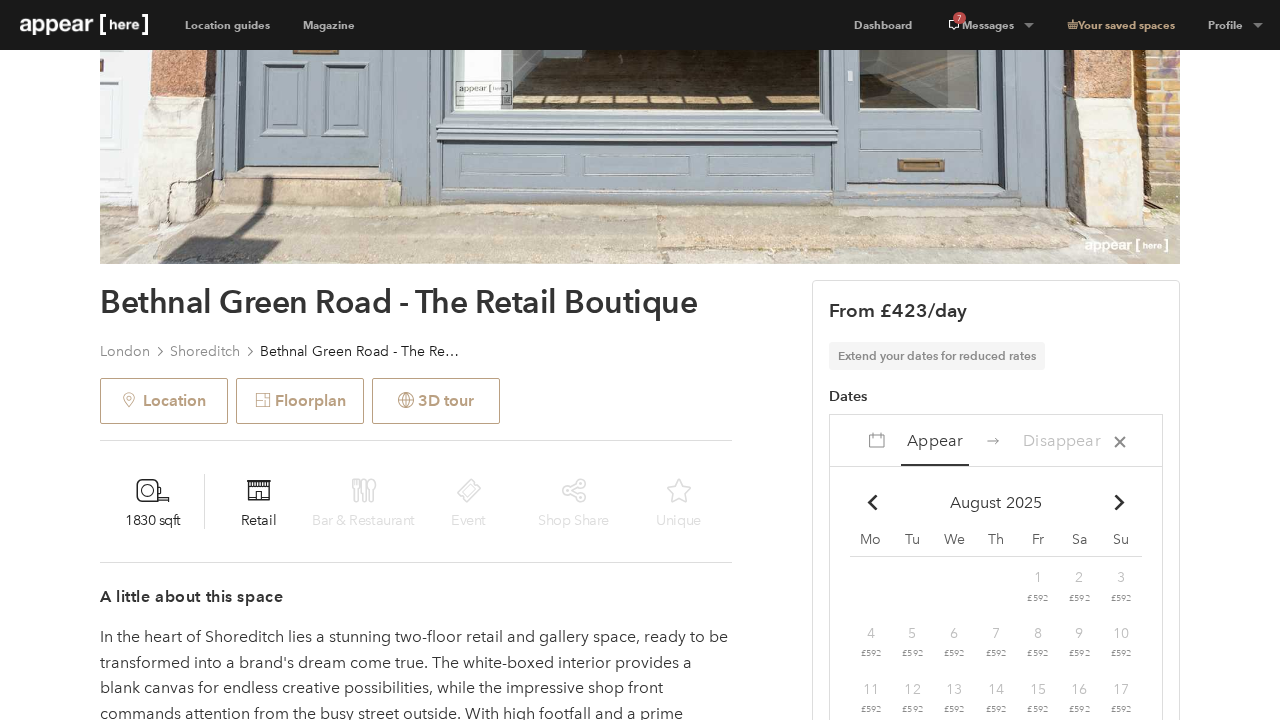 click on "Chevron-up" at bounding box center [1120, 502] 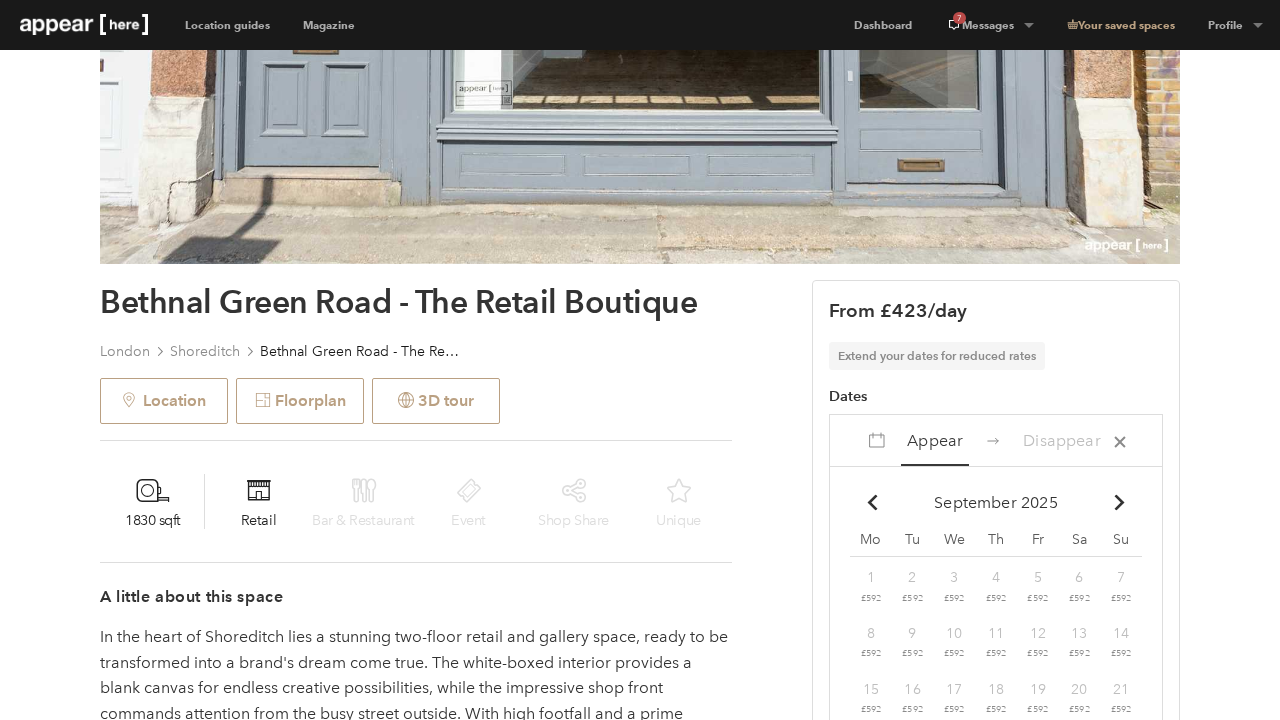 click on "Chevron-up" at bounding box center [1120, 502] 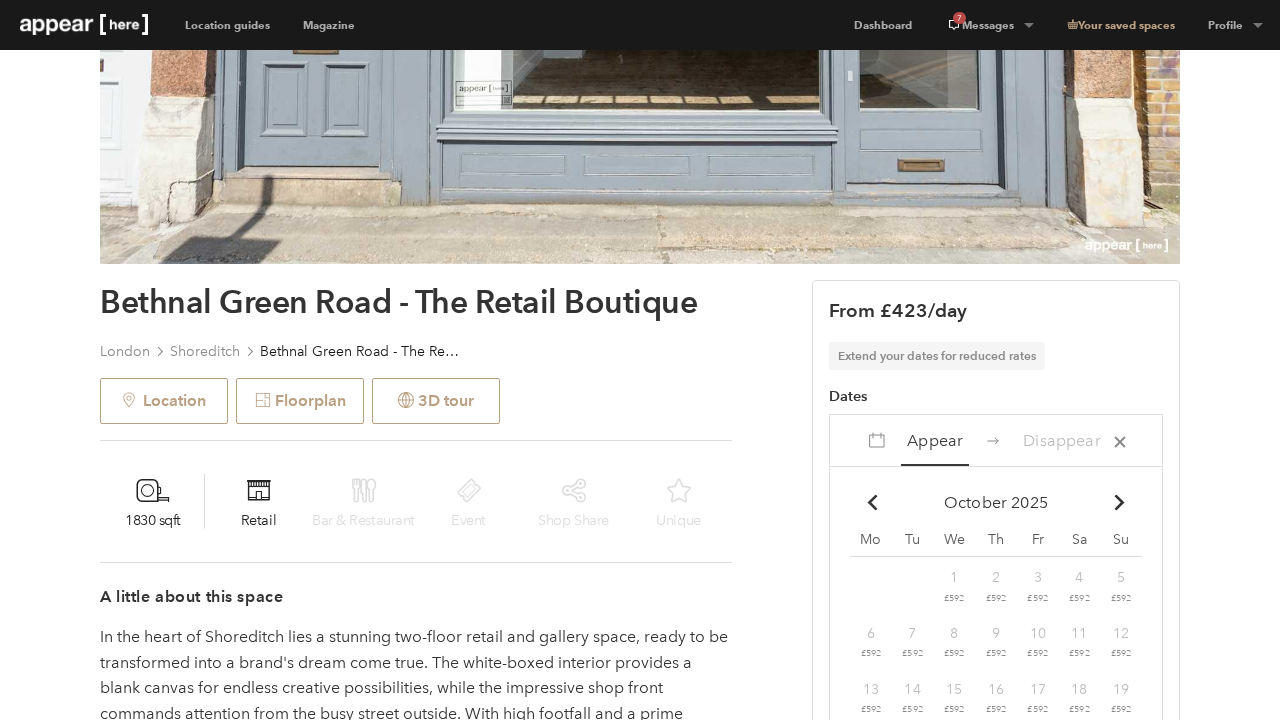 click on "Chevron-up" at bounding box center (872, 502) 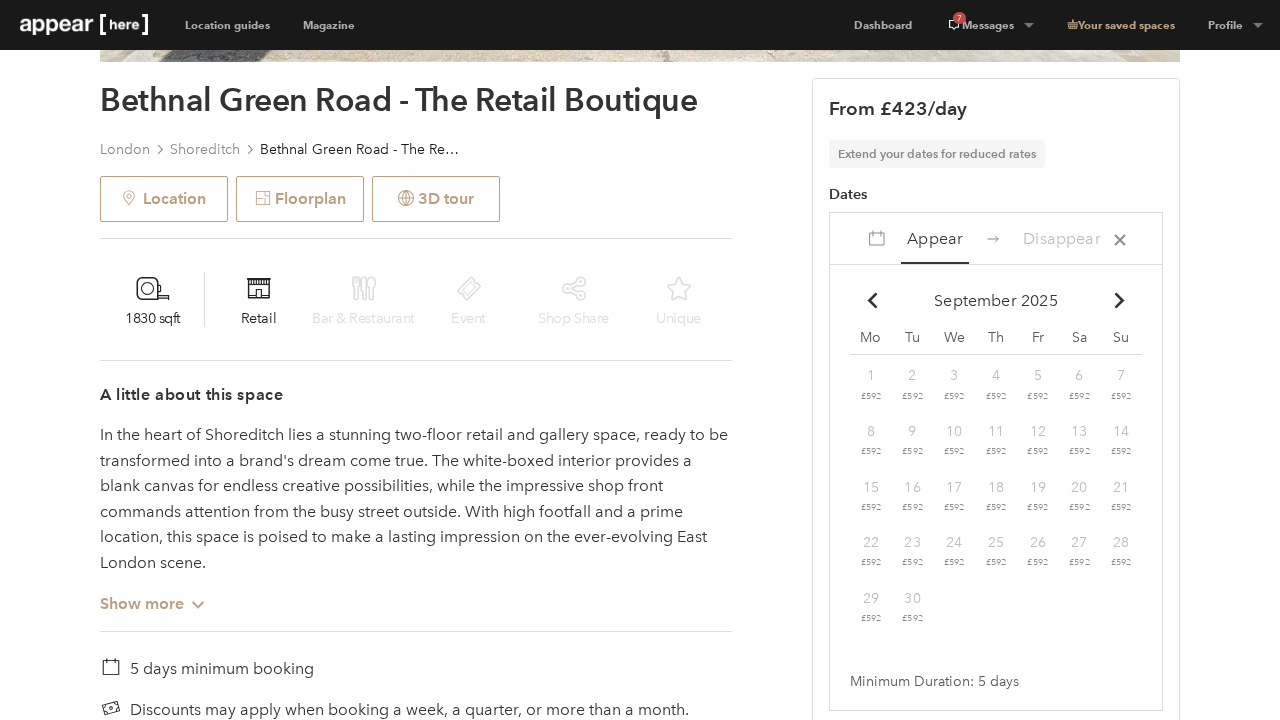 scroll, scrollTop: 708, scrollLeft: 0, axis: vertical 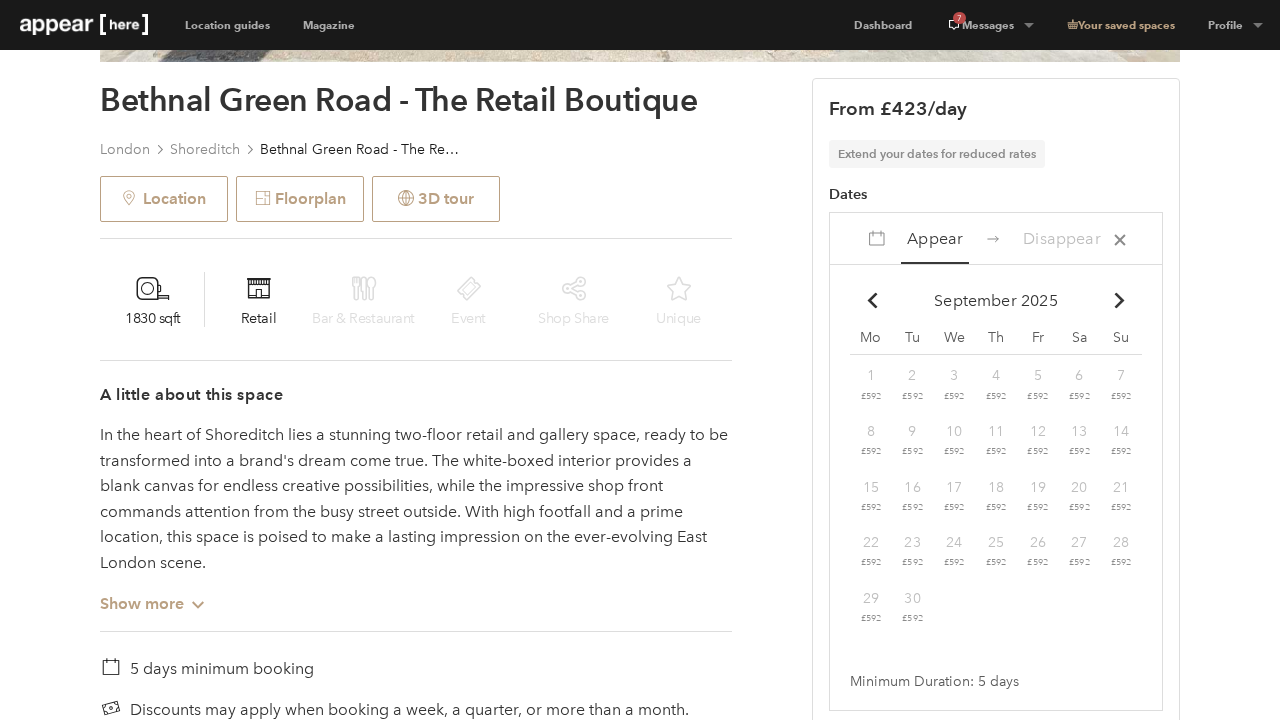 click at bounding box center (1120, 300) 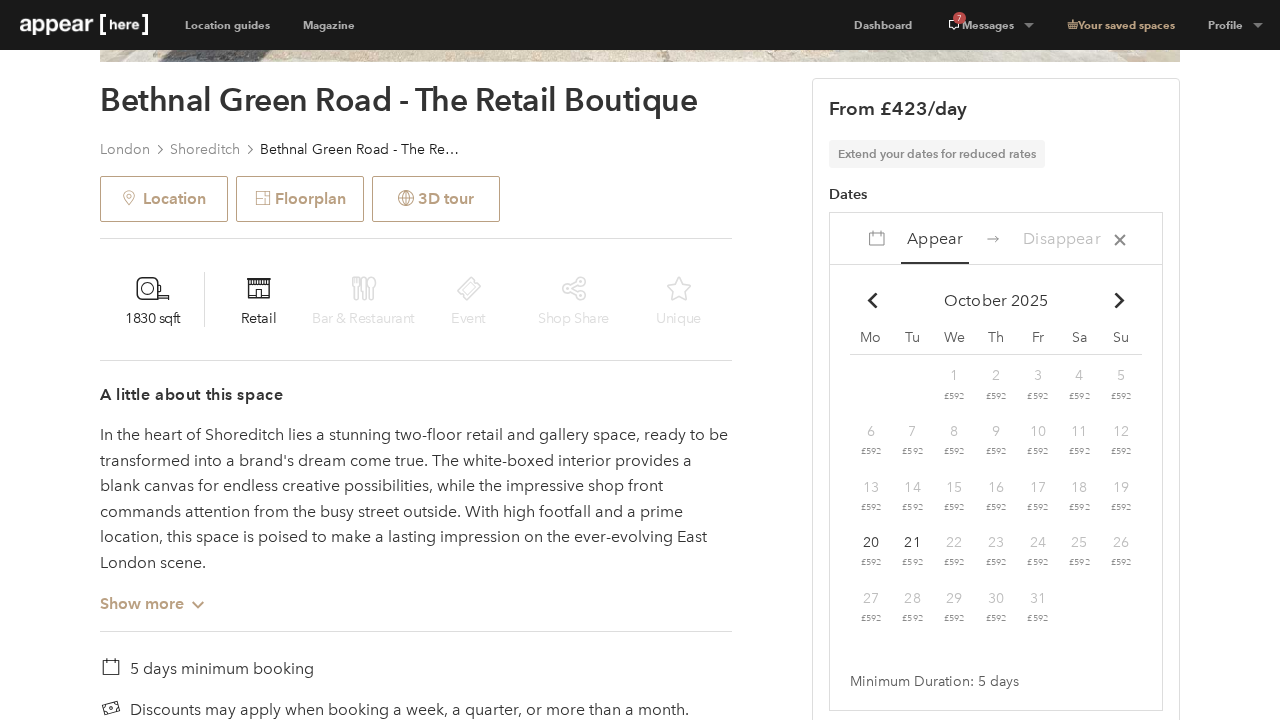 click at bounding box center (1120, 300) 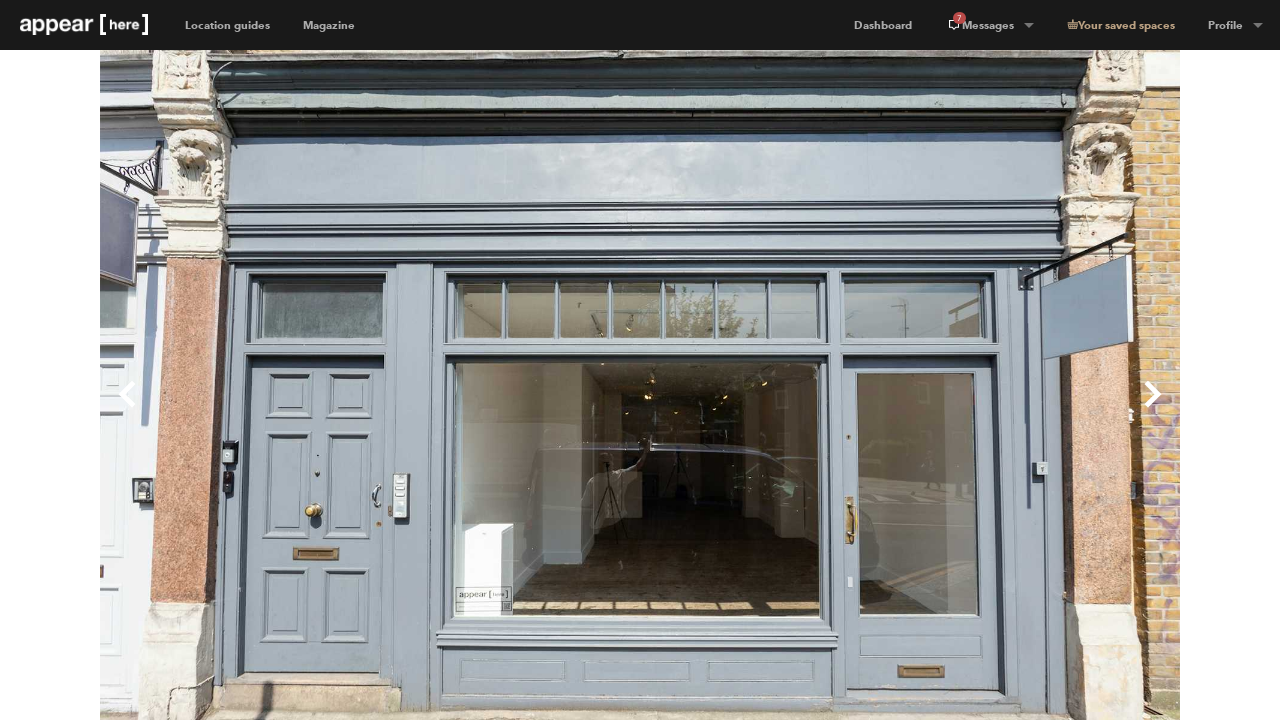 scroll, scrollTop: 0, scrollLeft: 0, axis: both 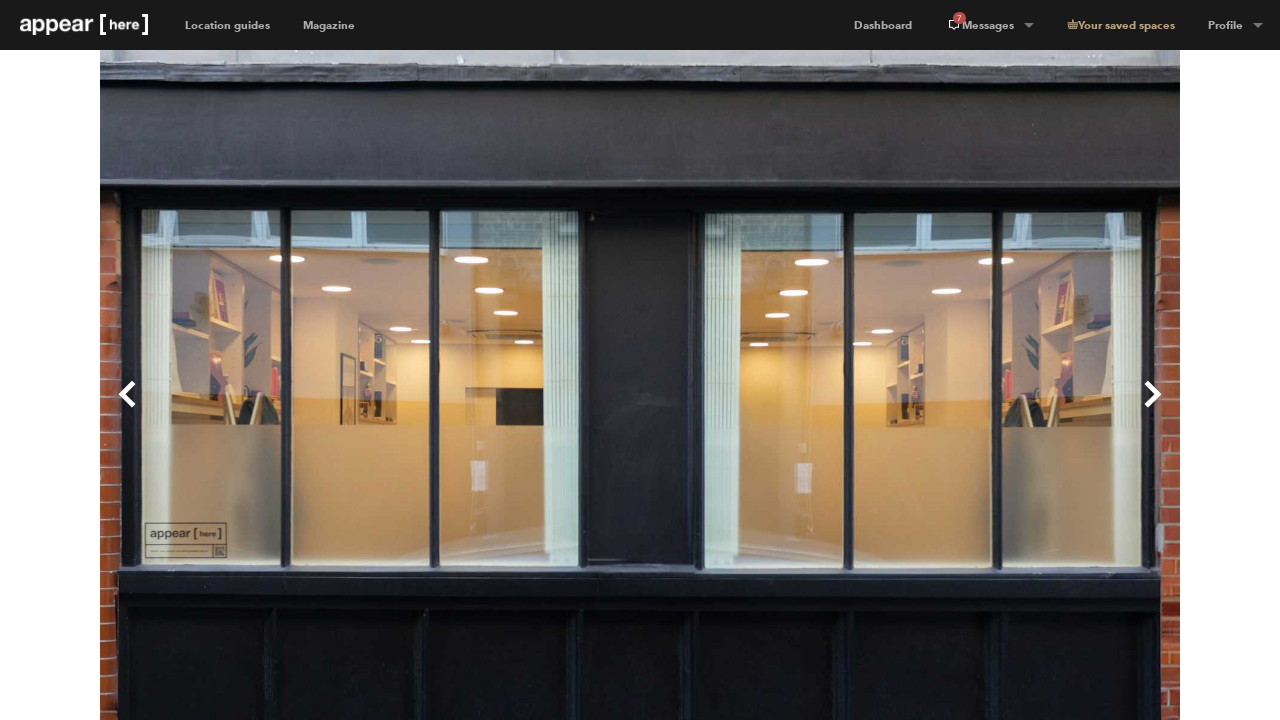 click on "Next" at bounding box center (910, 410) 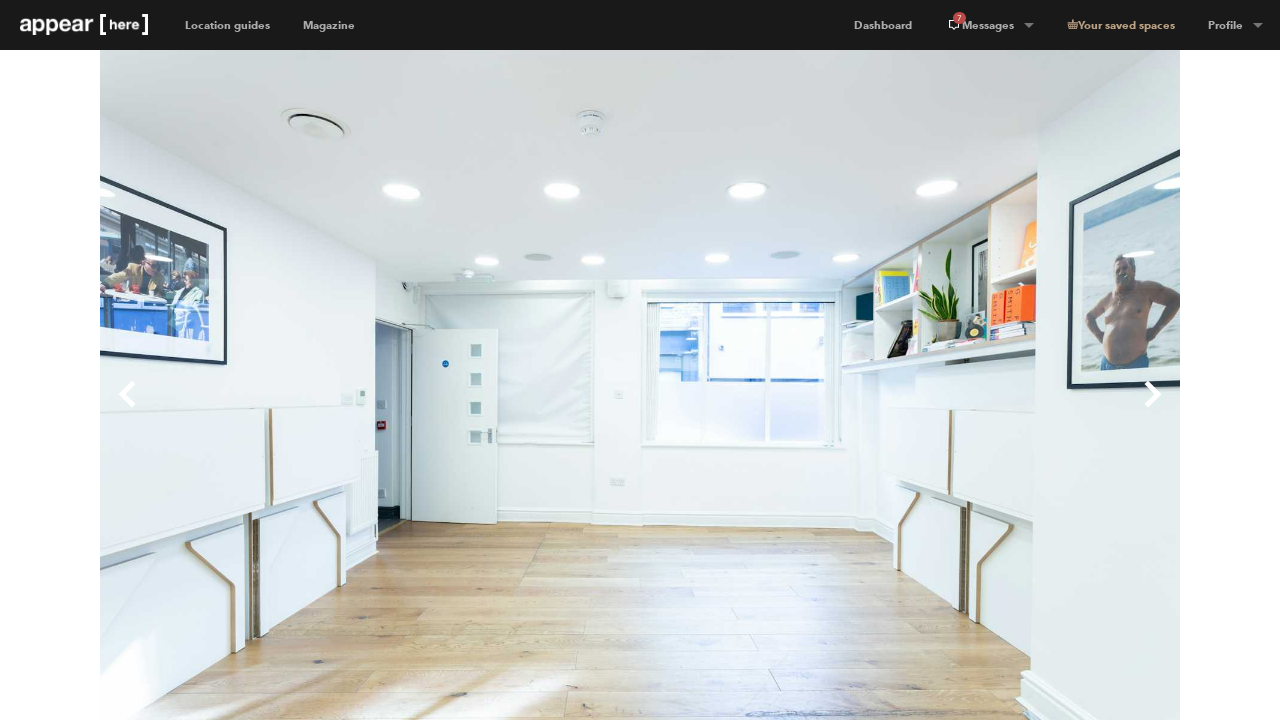 click on "Next" at bounding box center (910, 410) 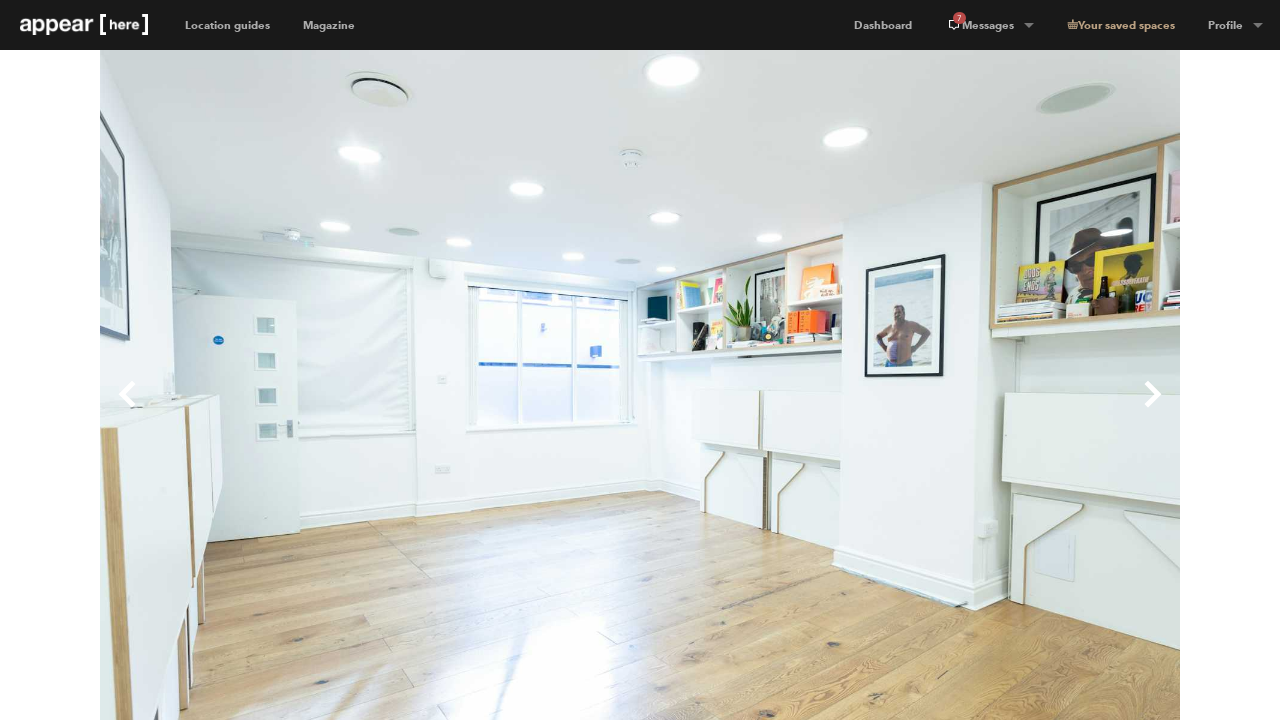 click on "Next" at bounding box center [910, 410] 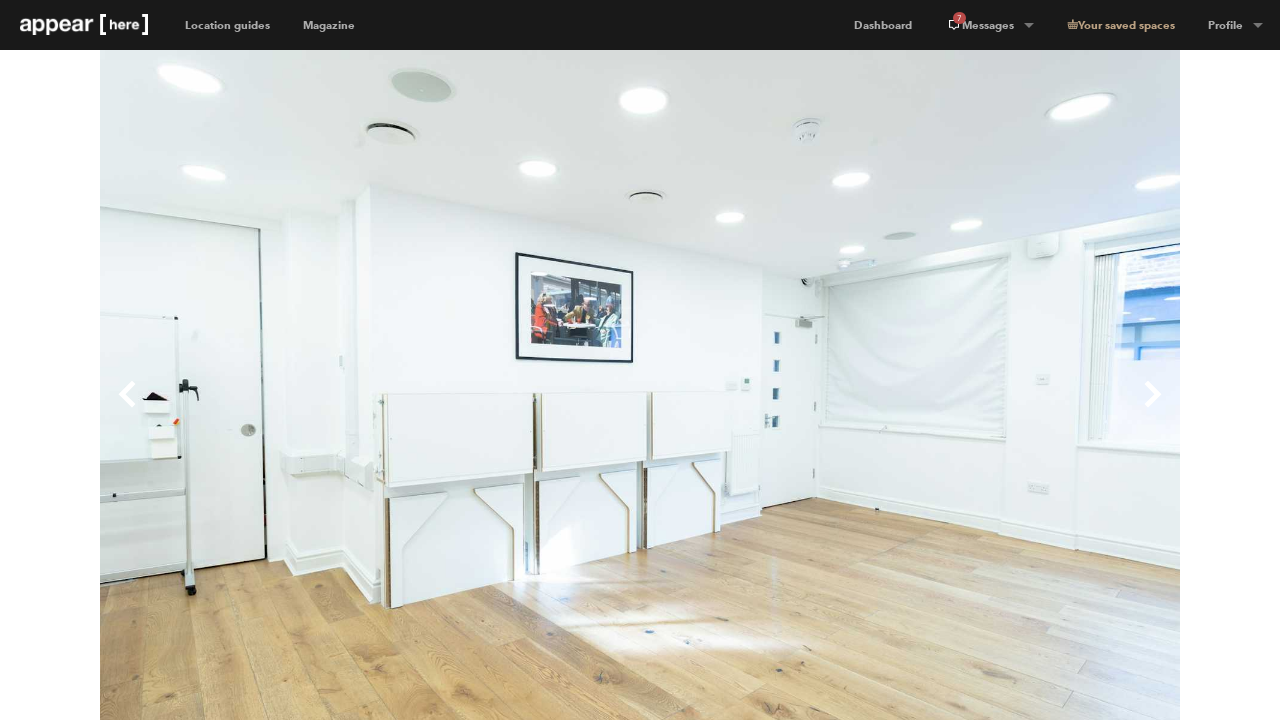 click on "Next" at bounding box center [910, 410] 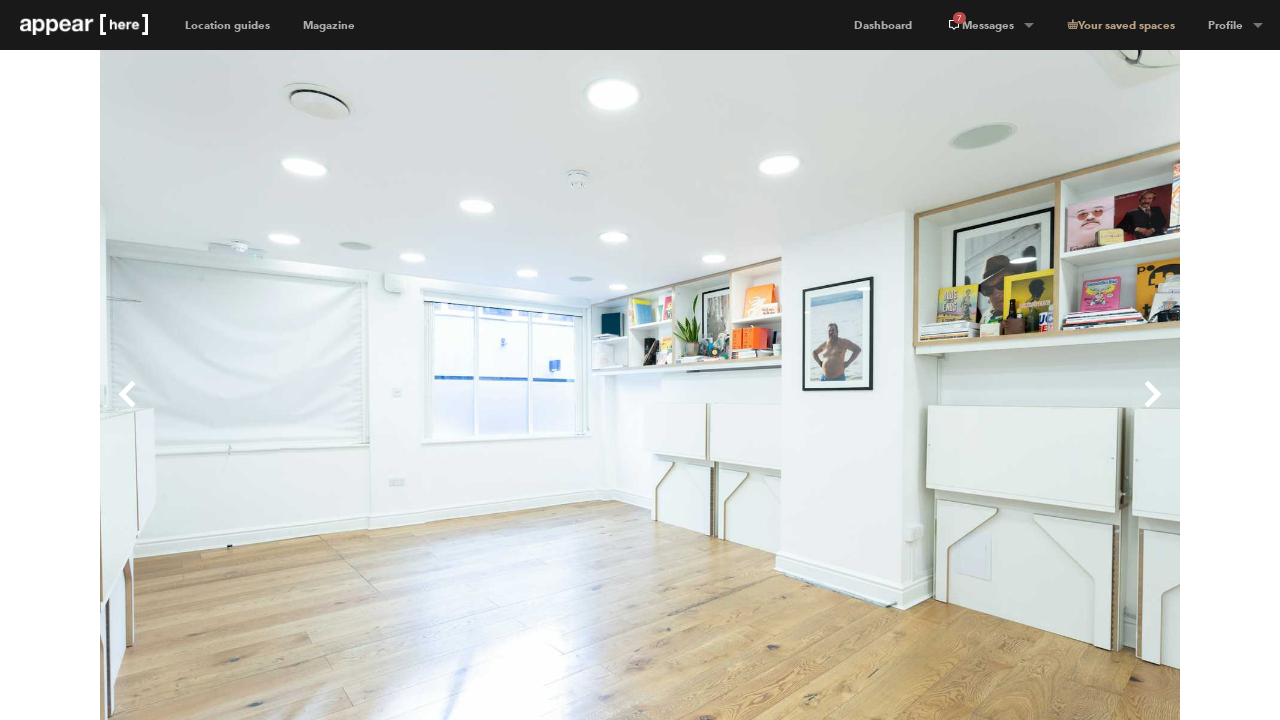 click on "Next" at bounding box center [910, 410] 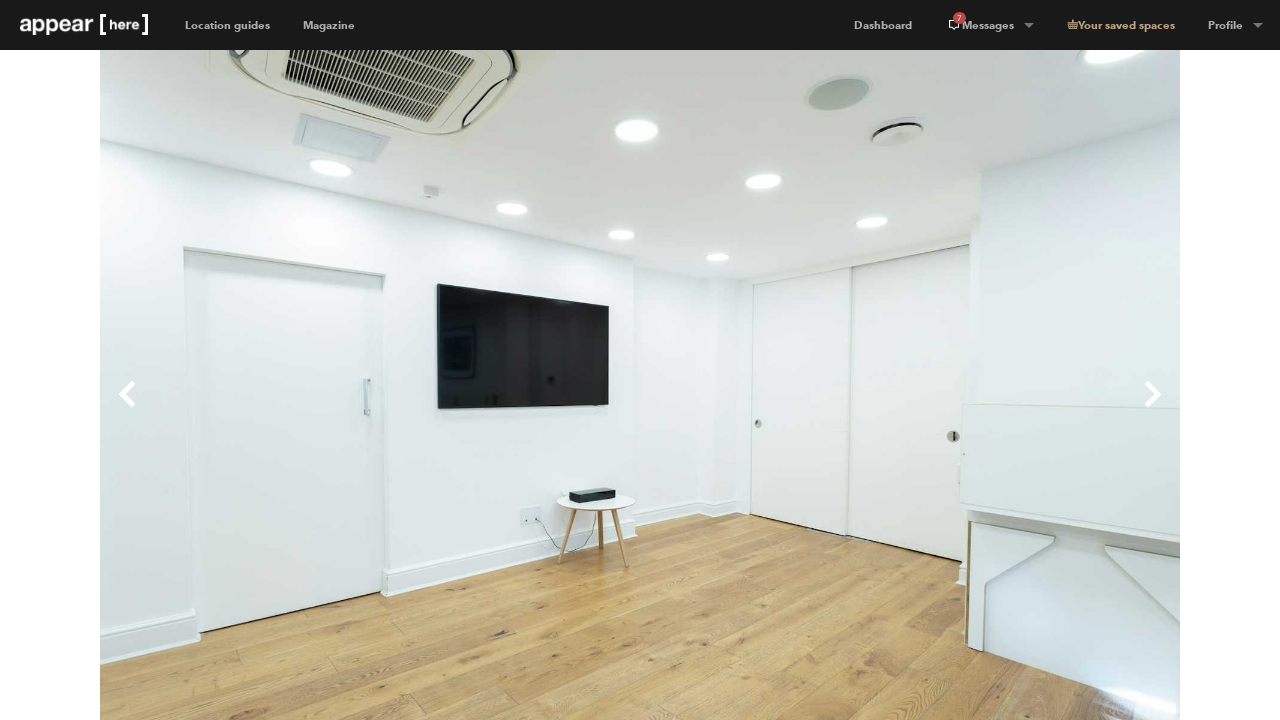 click on "Next" at bounding box center [910, 410] 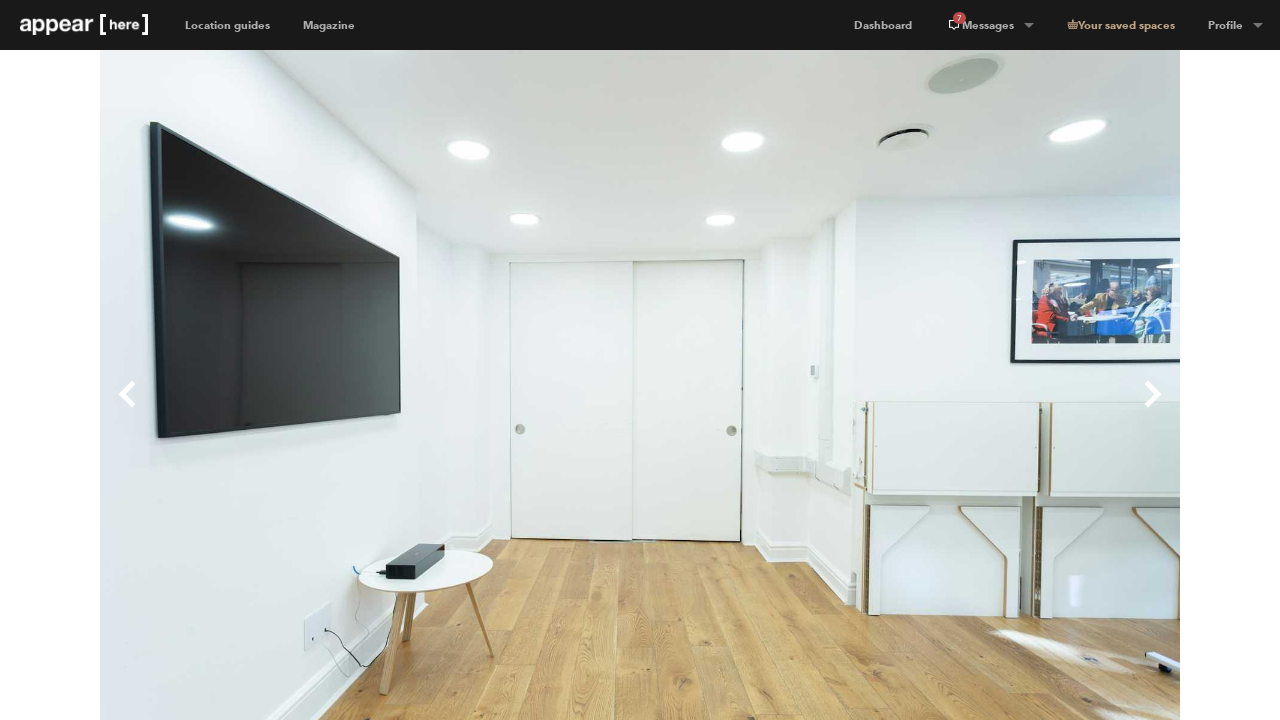 click on "Next" at bounding box center [910, 410] 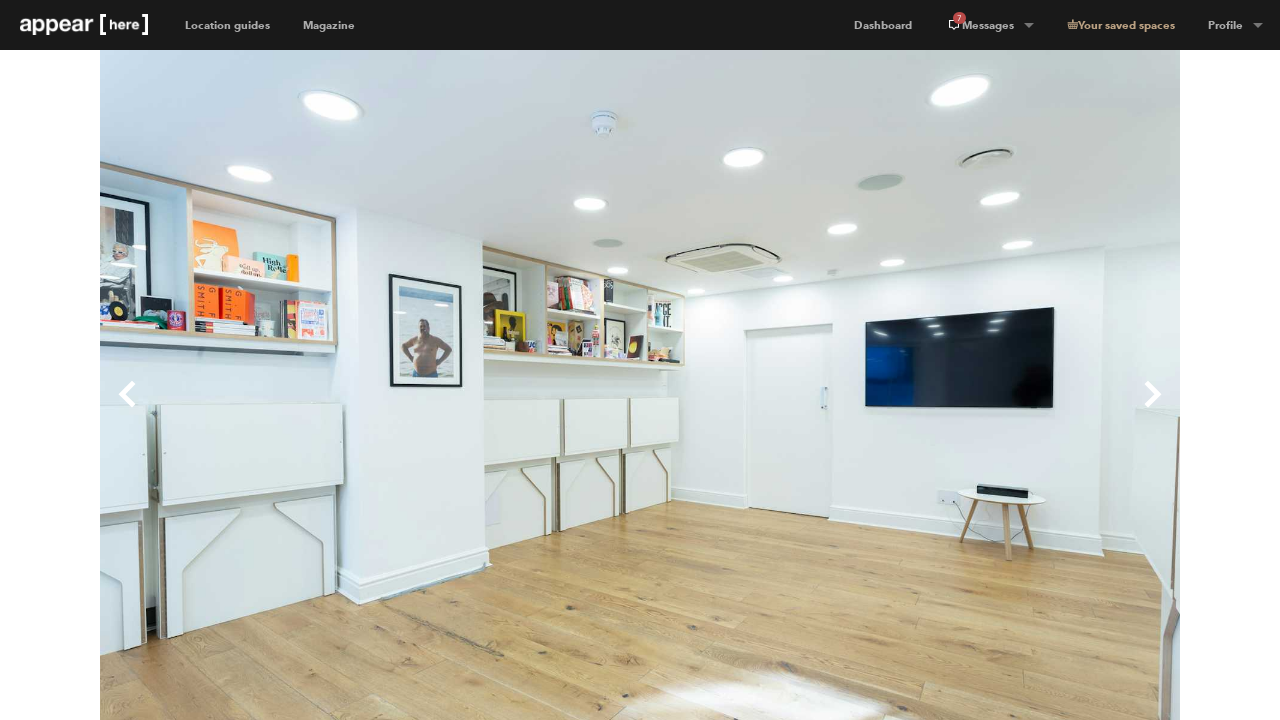 click on "Next" at bounding box center [910, 410] 